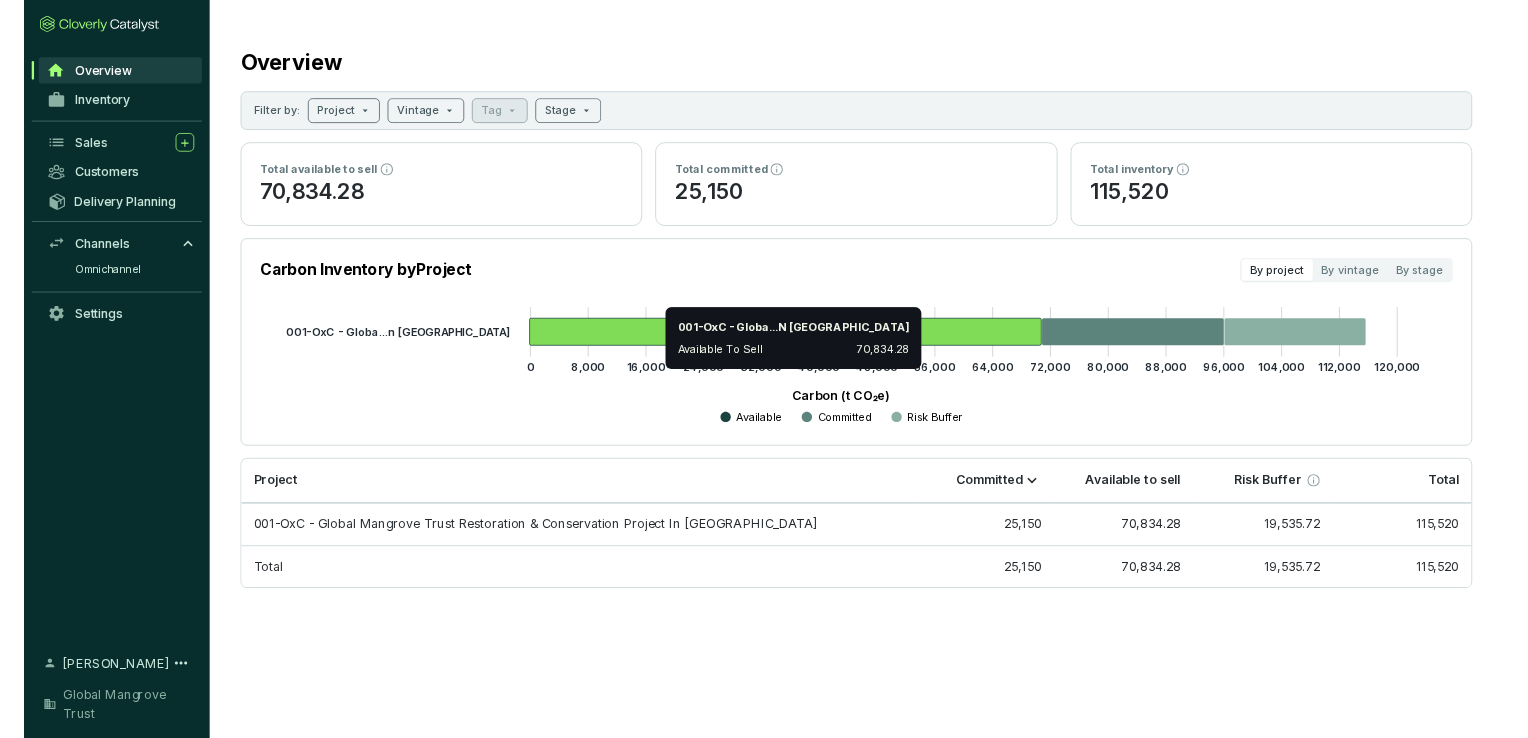 scroll, scrollTop: 0, scrollLeft: 0, axis: both 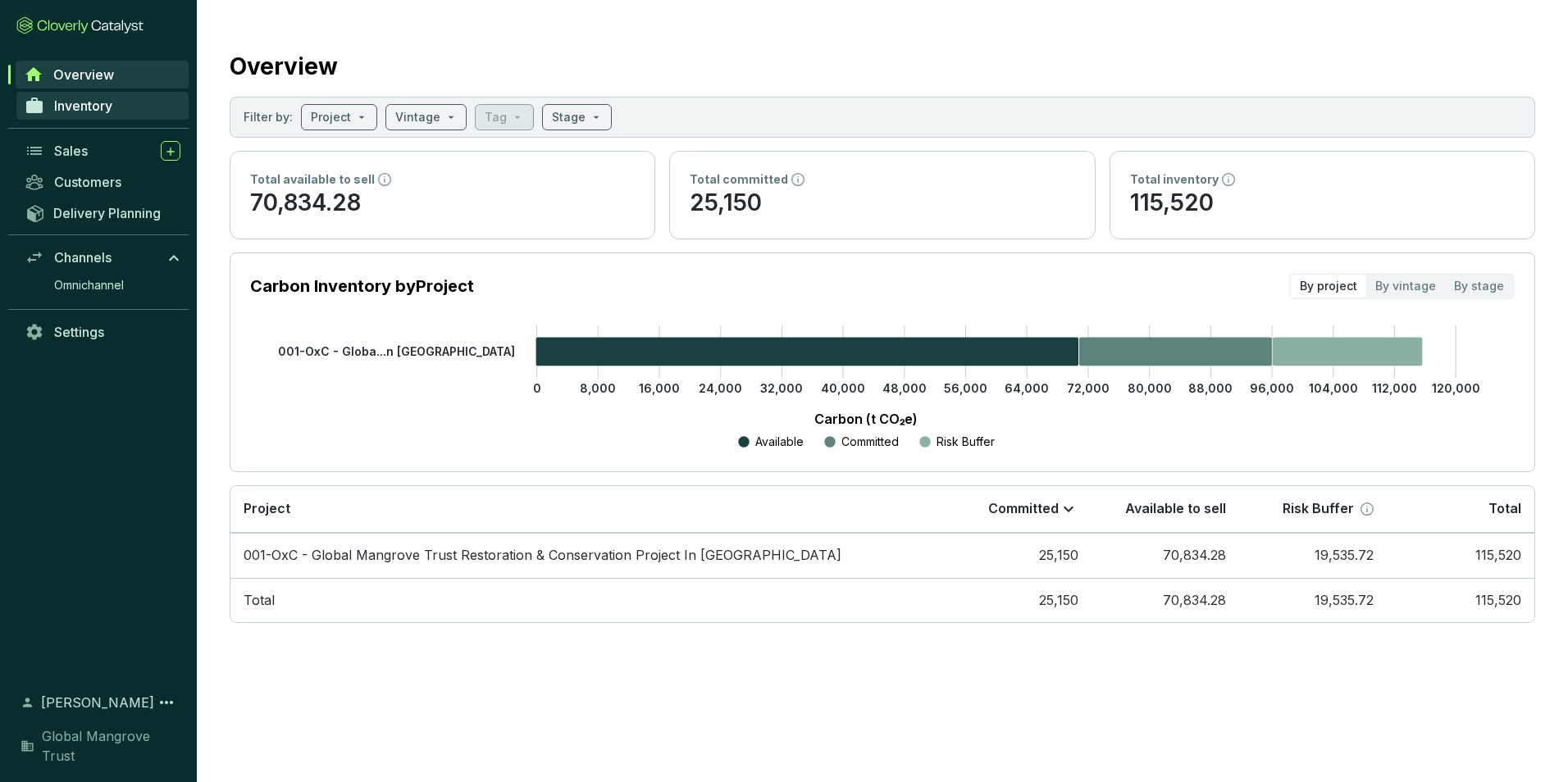 click on "Inventory" at bounding box center (83, 106) 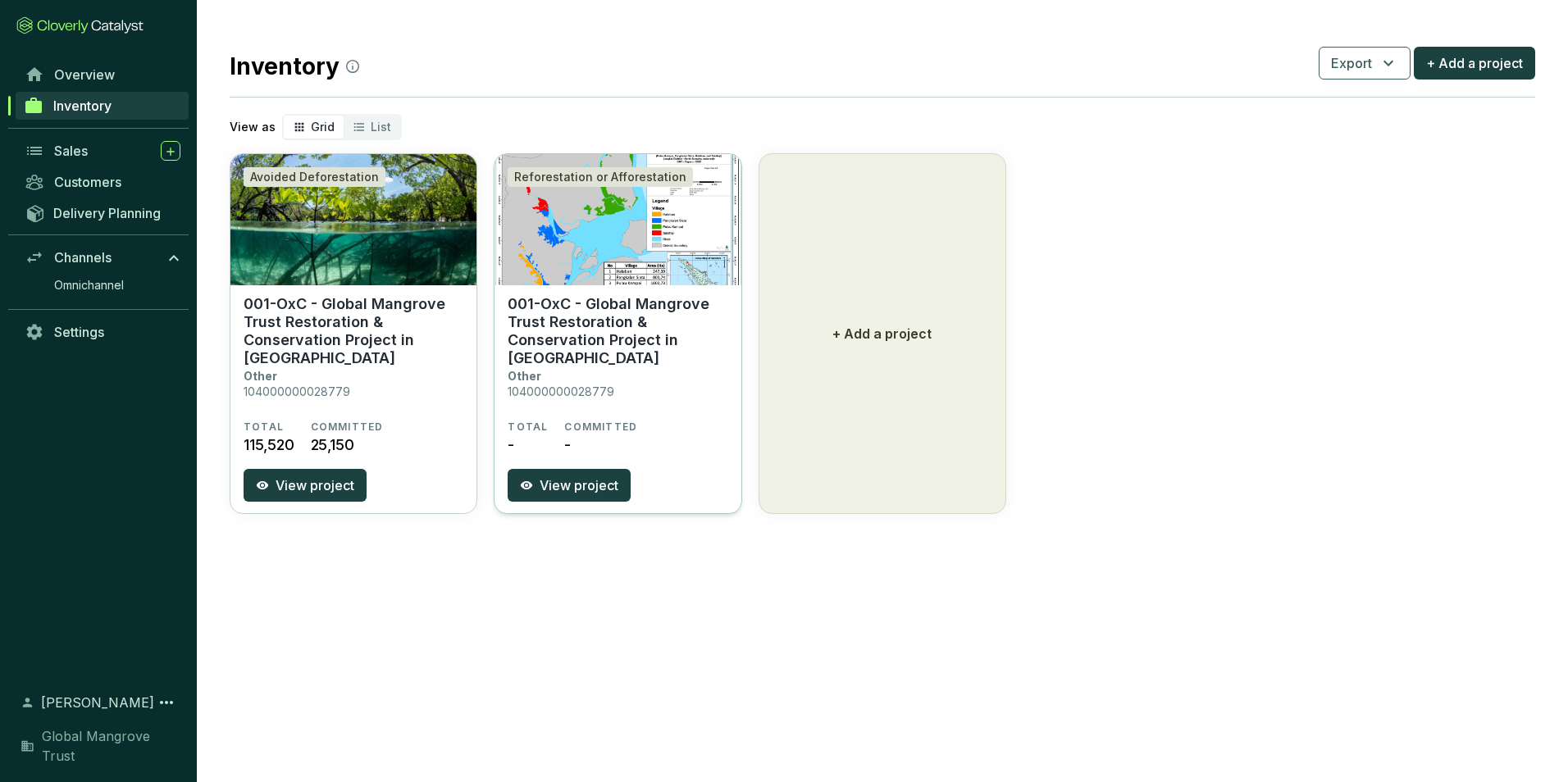 click on "001-OxC - Global Mangrove Trust Restoration & Conservation Project in [GEOGRAPHIC_DATA]" at bounding box center (618, 331) 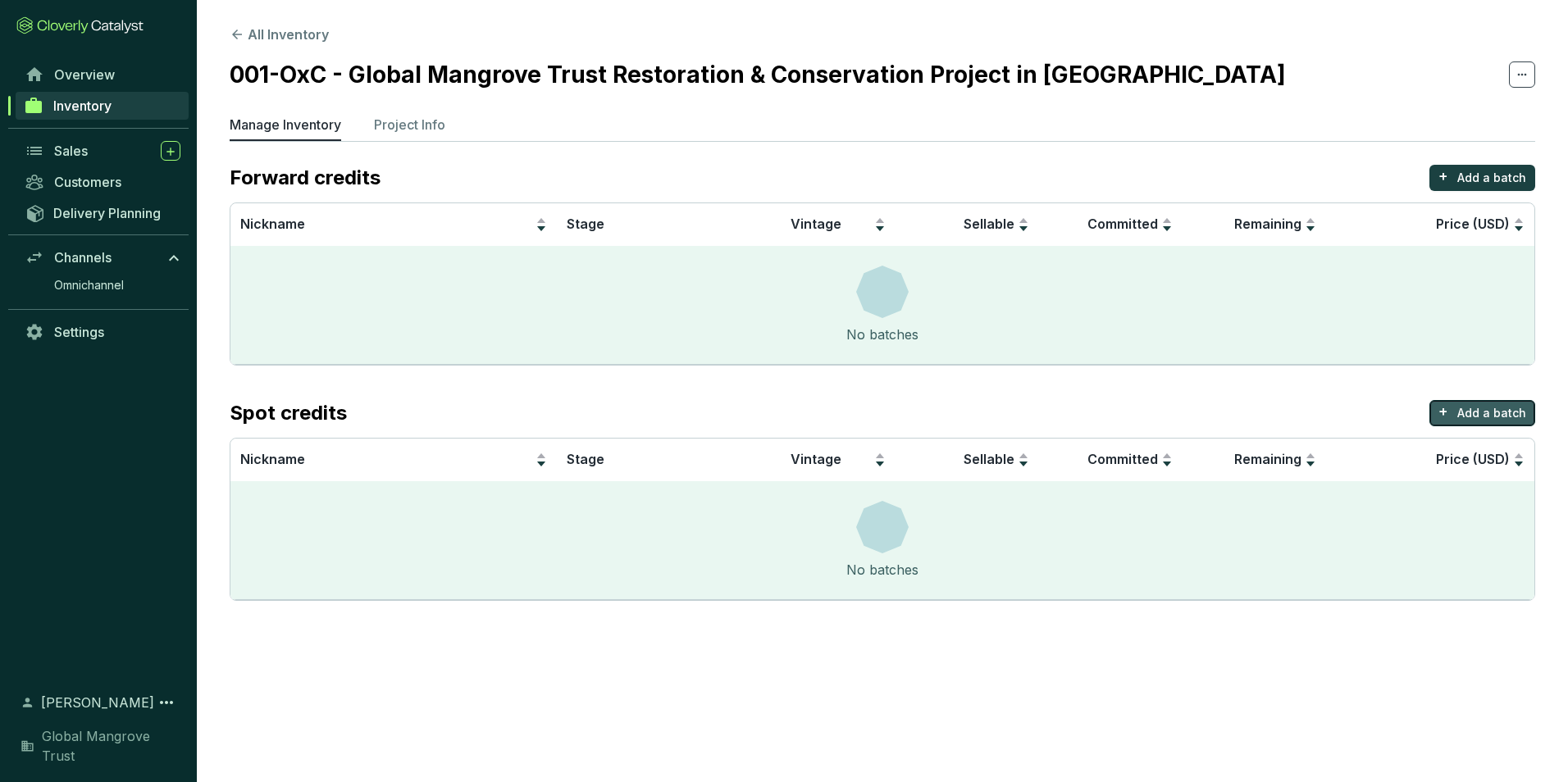 click on "Add a batch" at bounding box center [1492, 413] 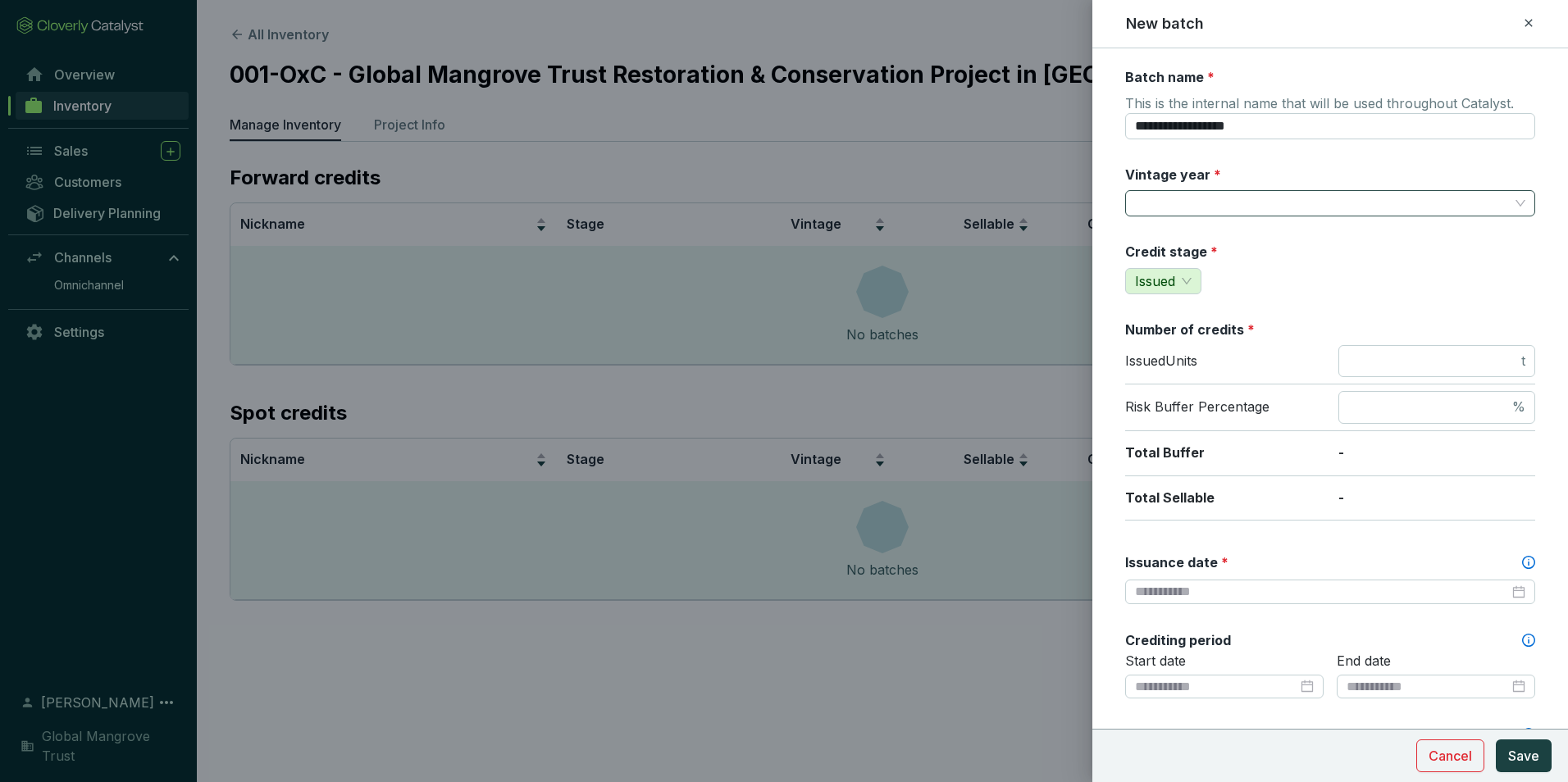 click on "Vintage year   *" at bounding box center [1322, 203] 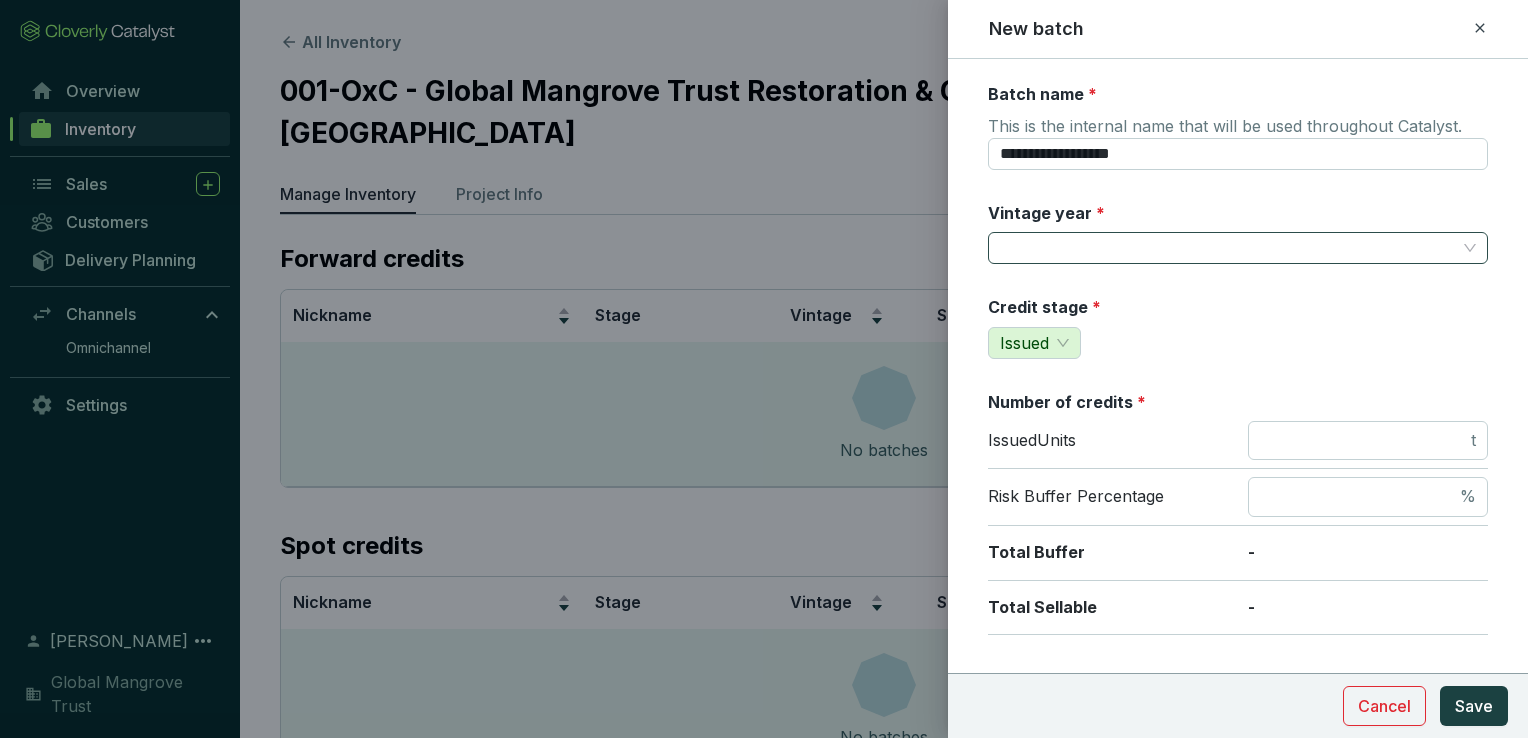 click on "Vintage year   *" at bounding box center [1228, 248] 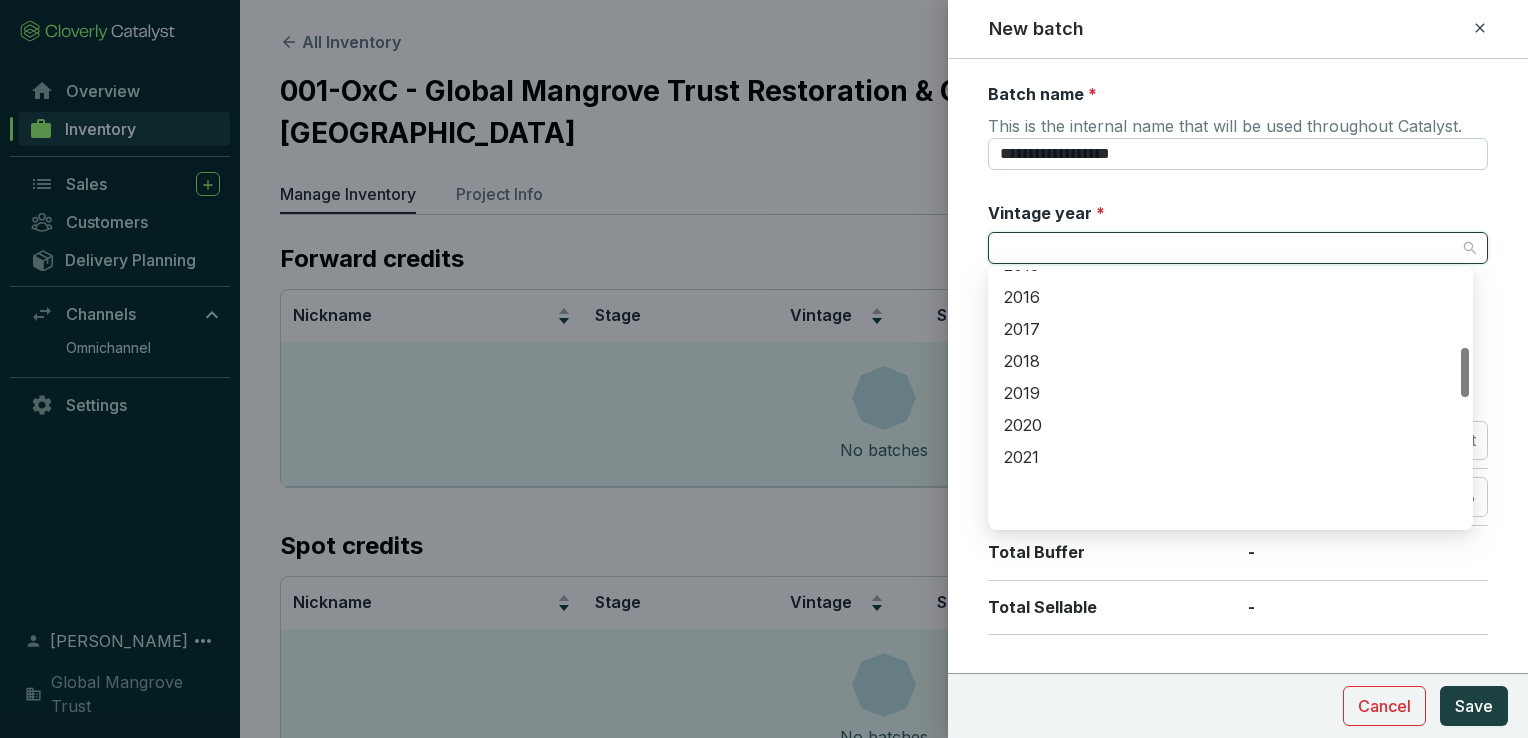 scroll, scrollTop: 600, scrollLeft: 0, axis: vertical 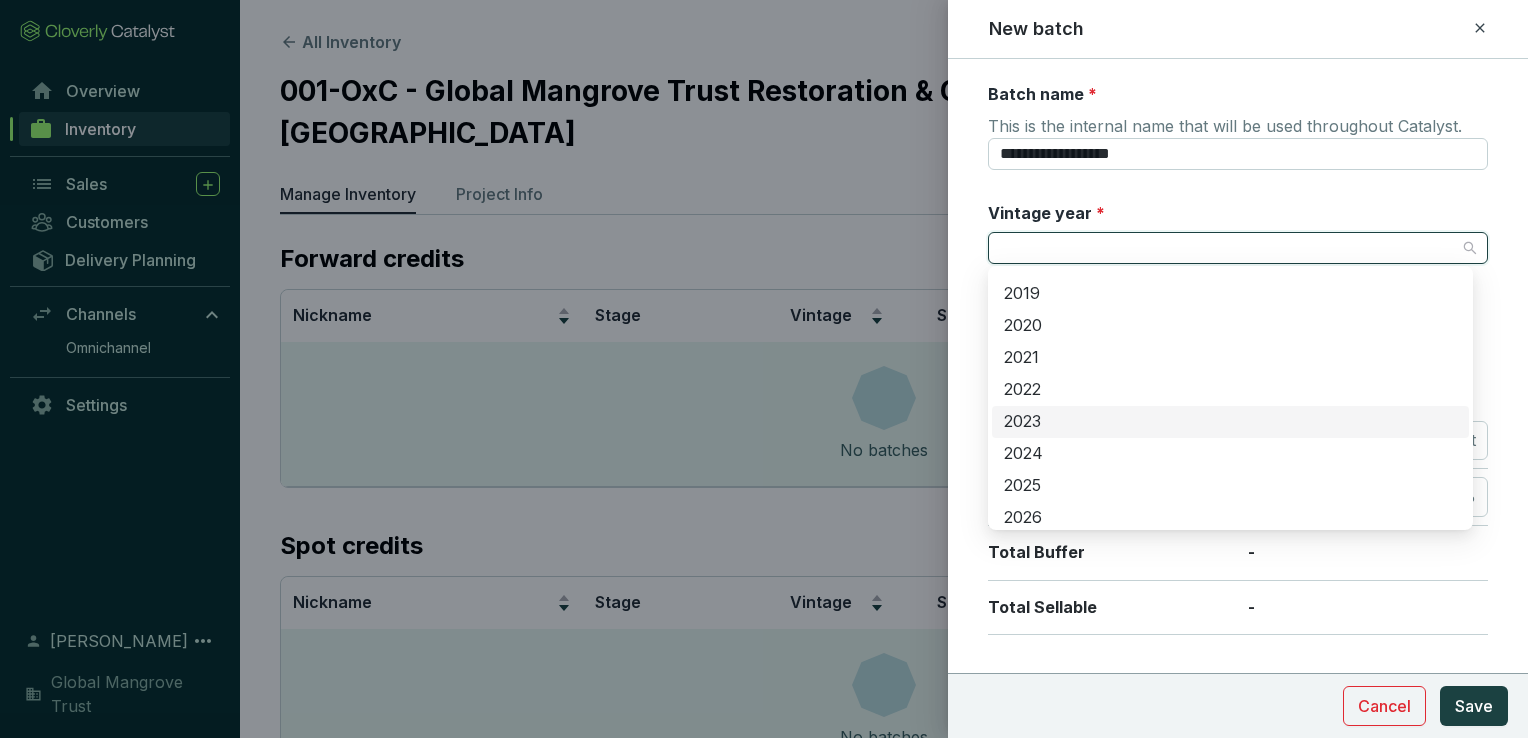 click on "2023" at bounding box center [1230, 422] 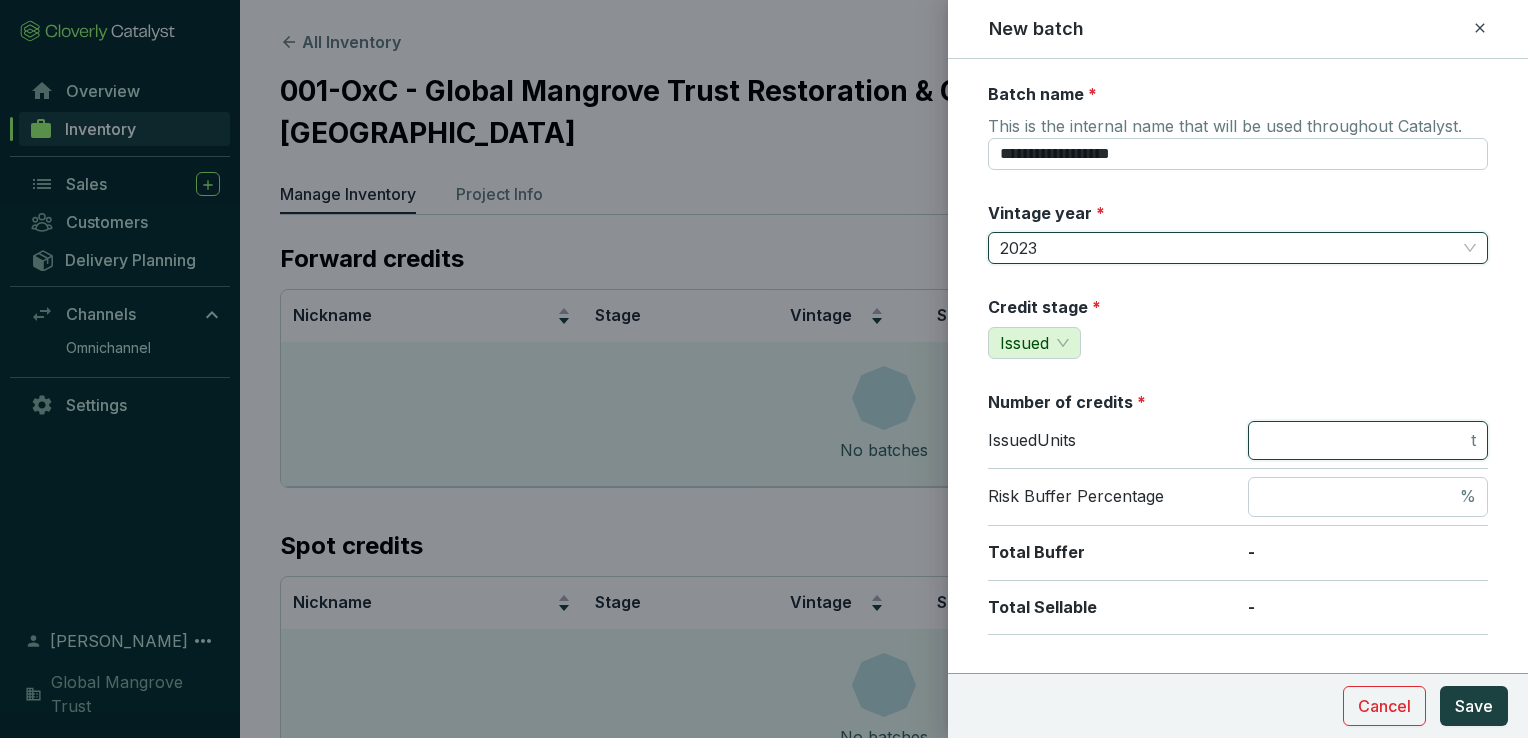 click at bounding box center [1363, 441] 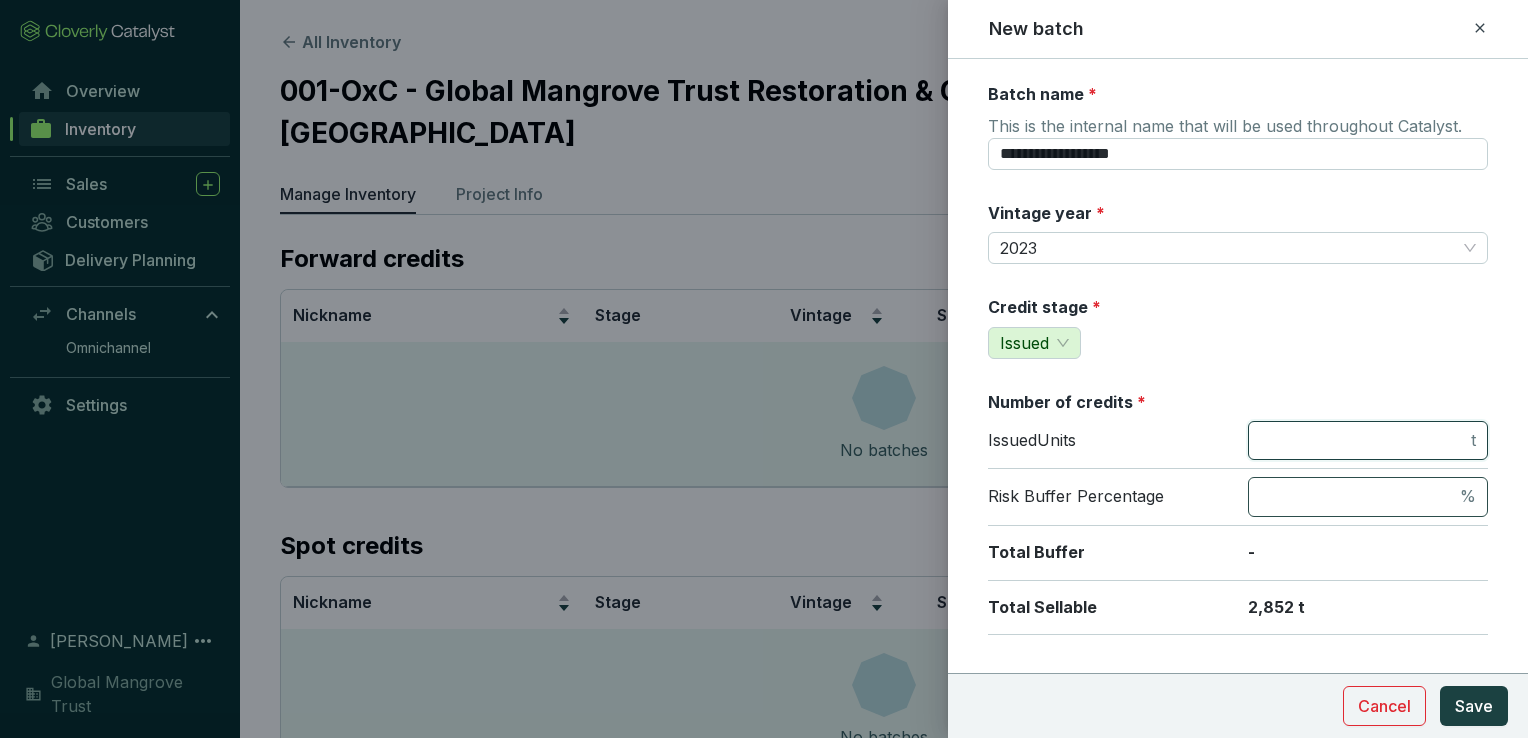 type on "****" 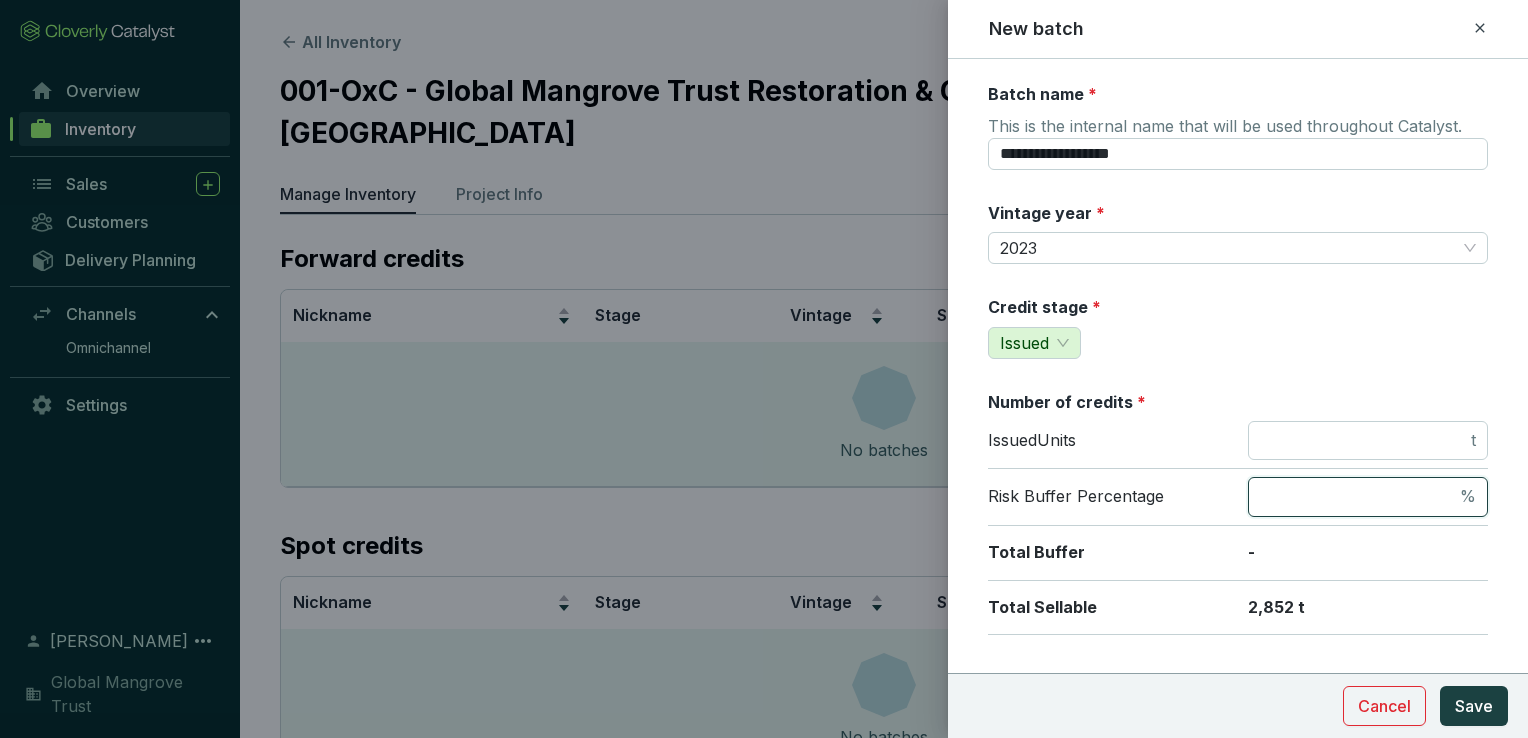 click on "*" at bounding box center [1358, 497] 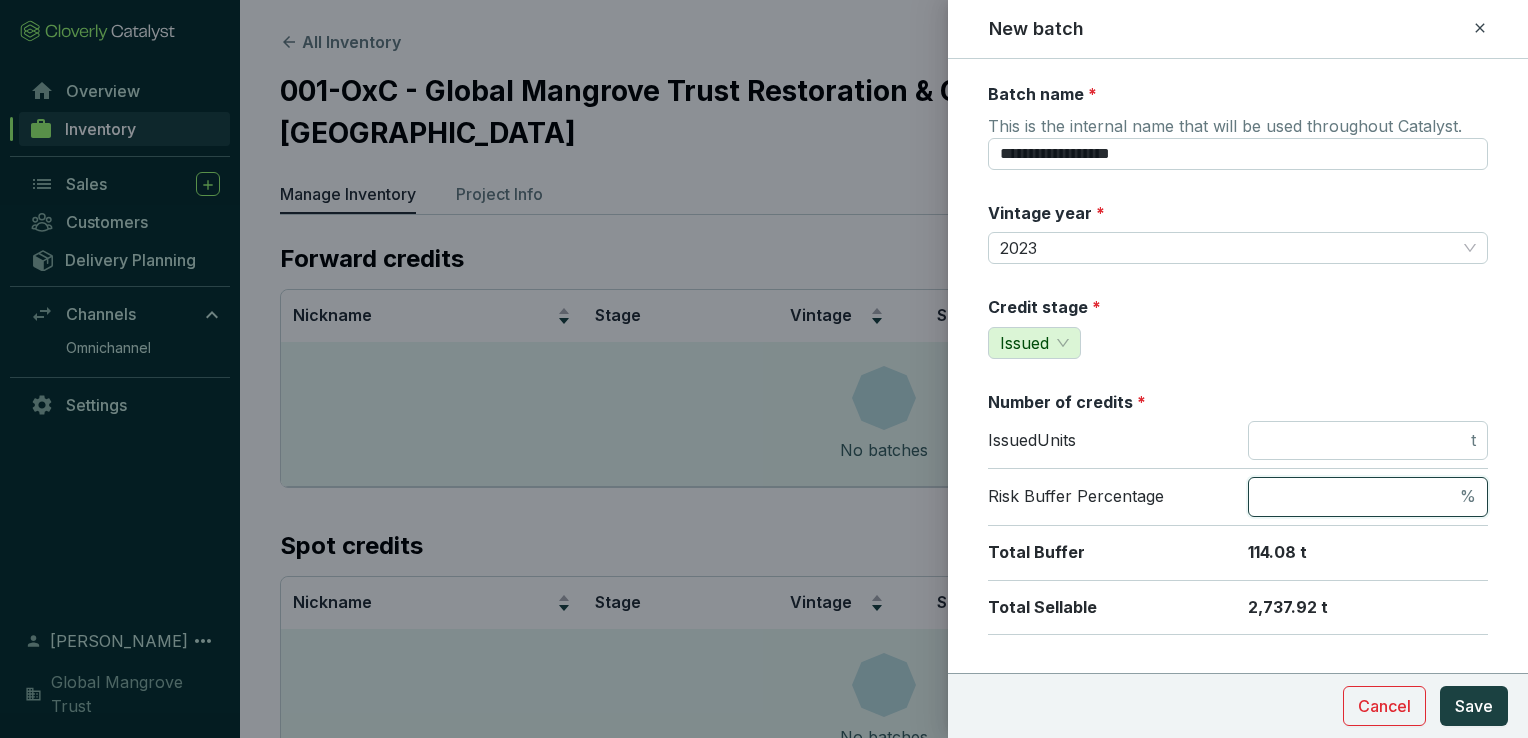 type on "**" 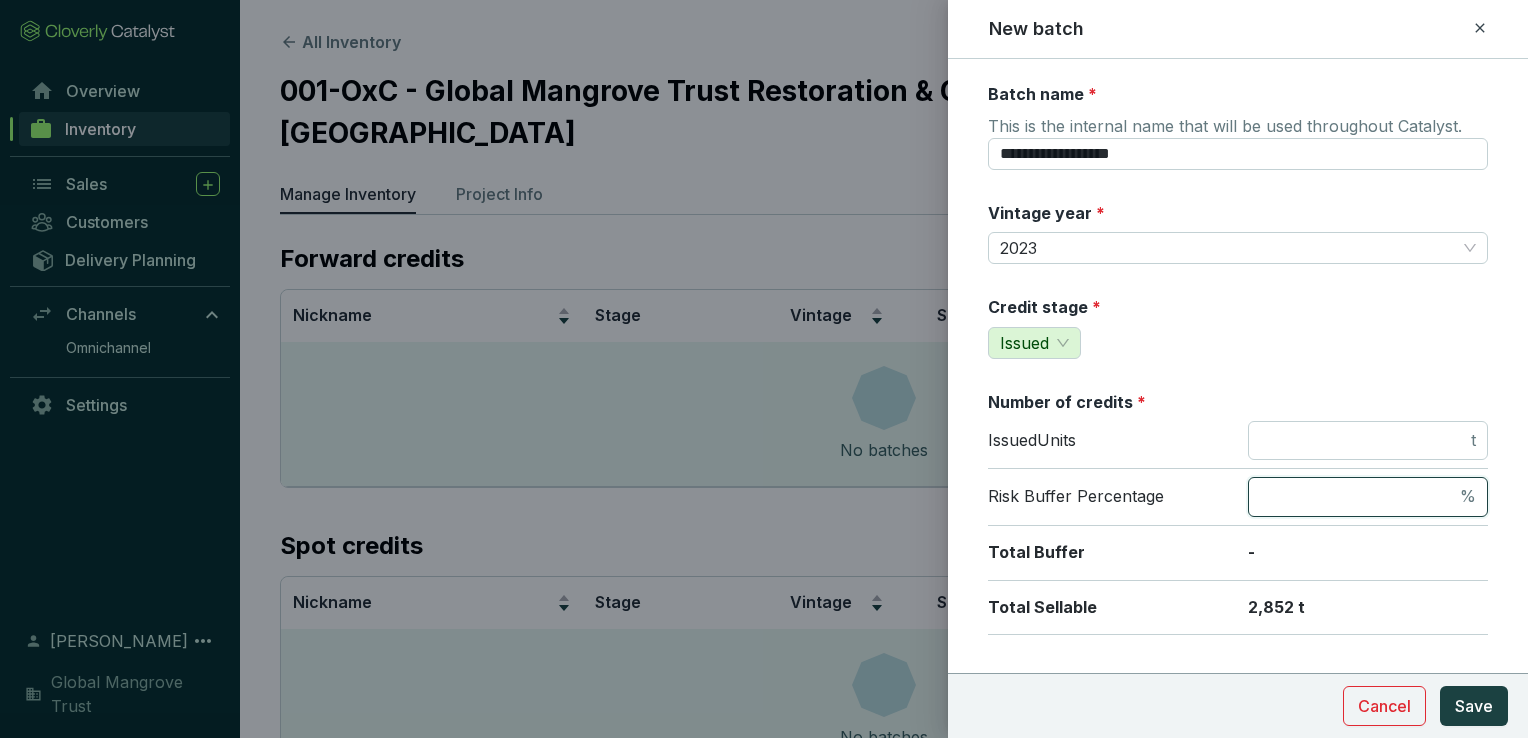 type on "****" 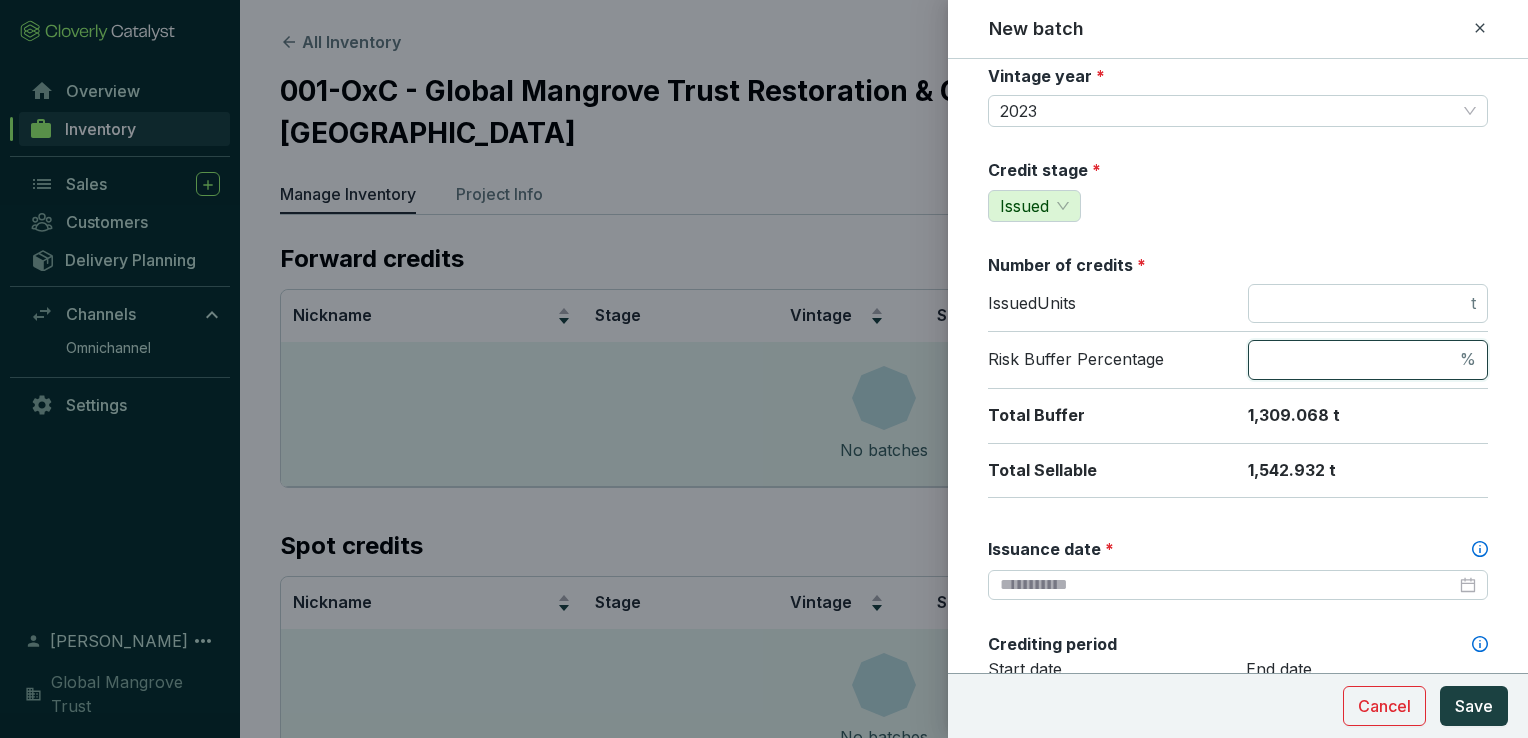 scroll, scrollTop: 400, scrollLeft: 0, axis: vertical 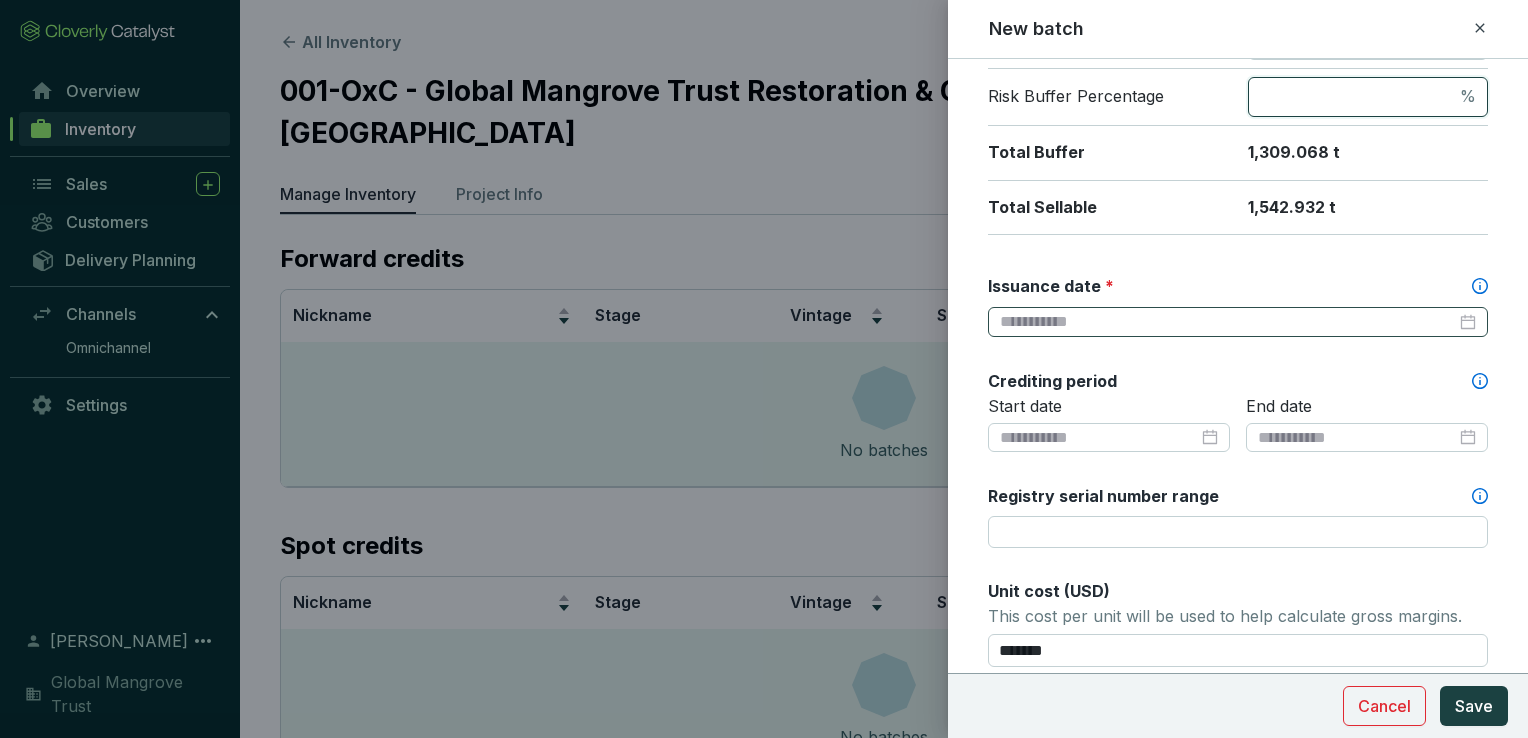 type on "****" 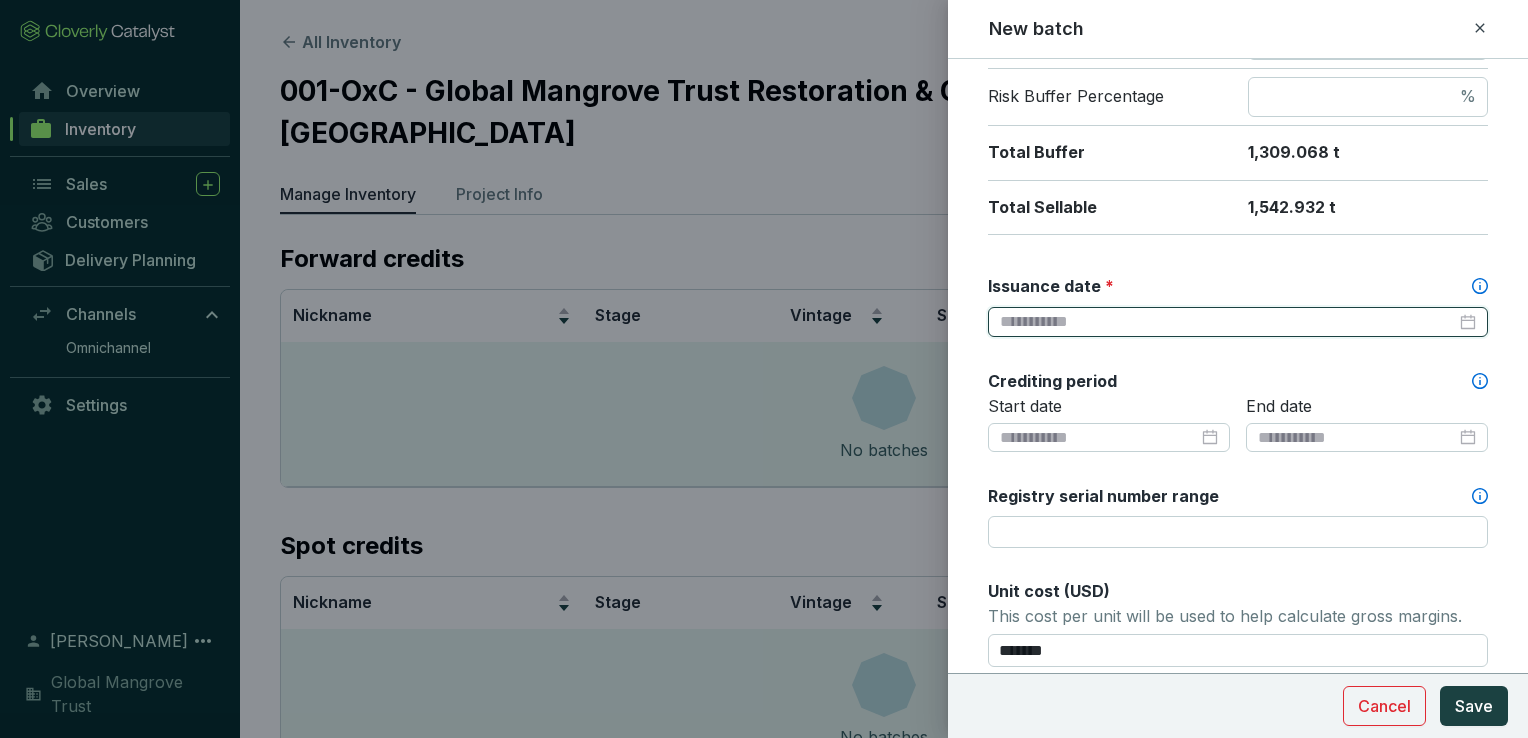 click on "Issuance date   *" at bounding box center [1228, 322] 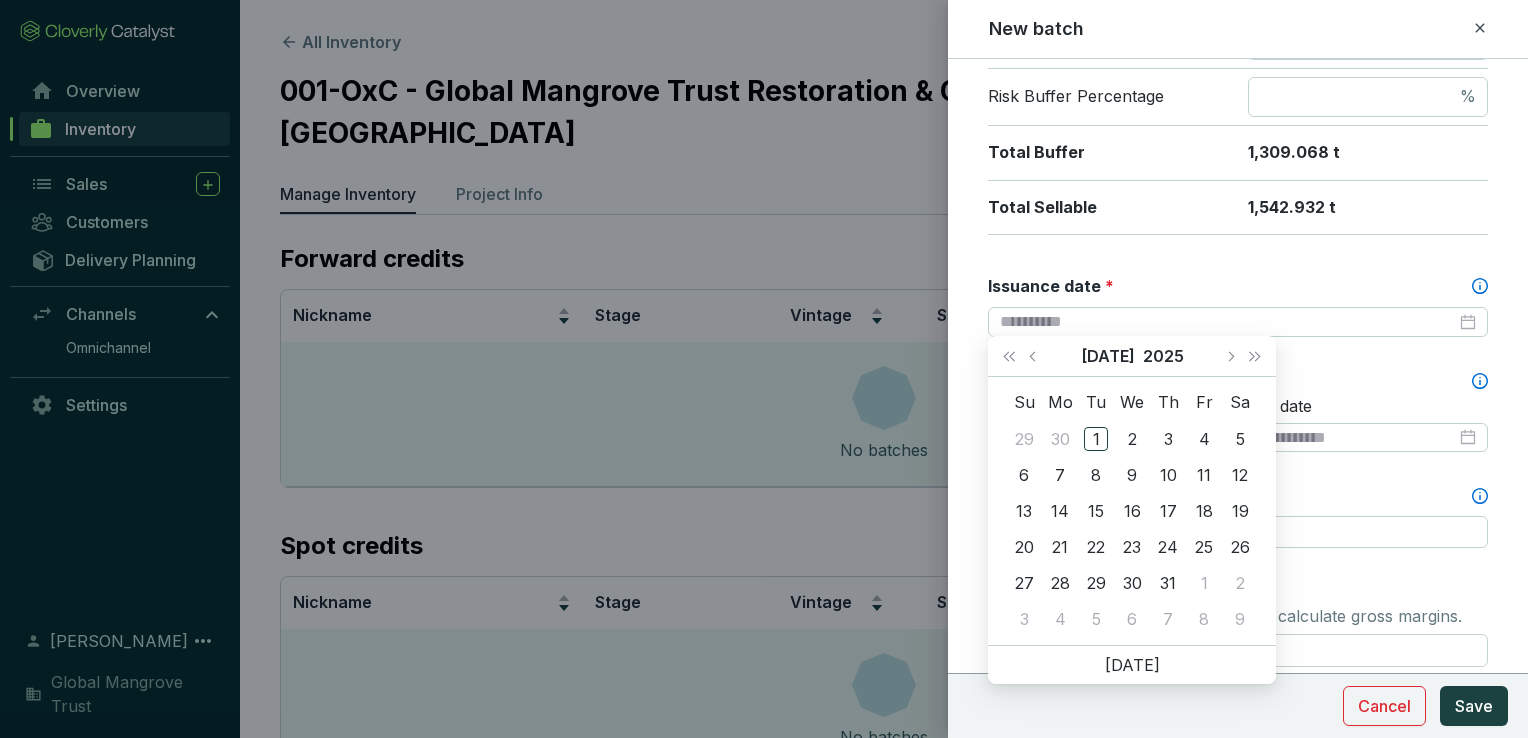type on "**********" 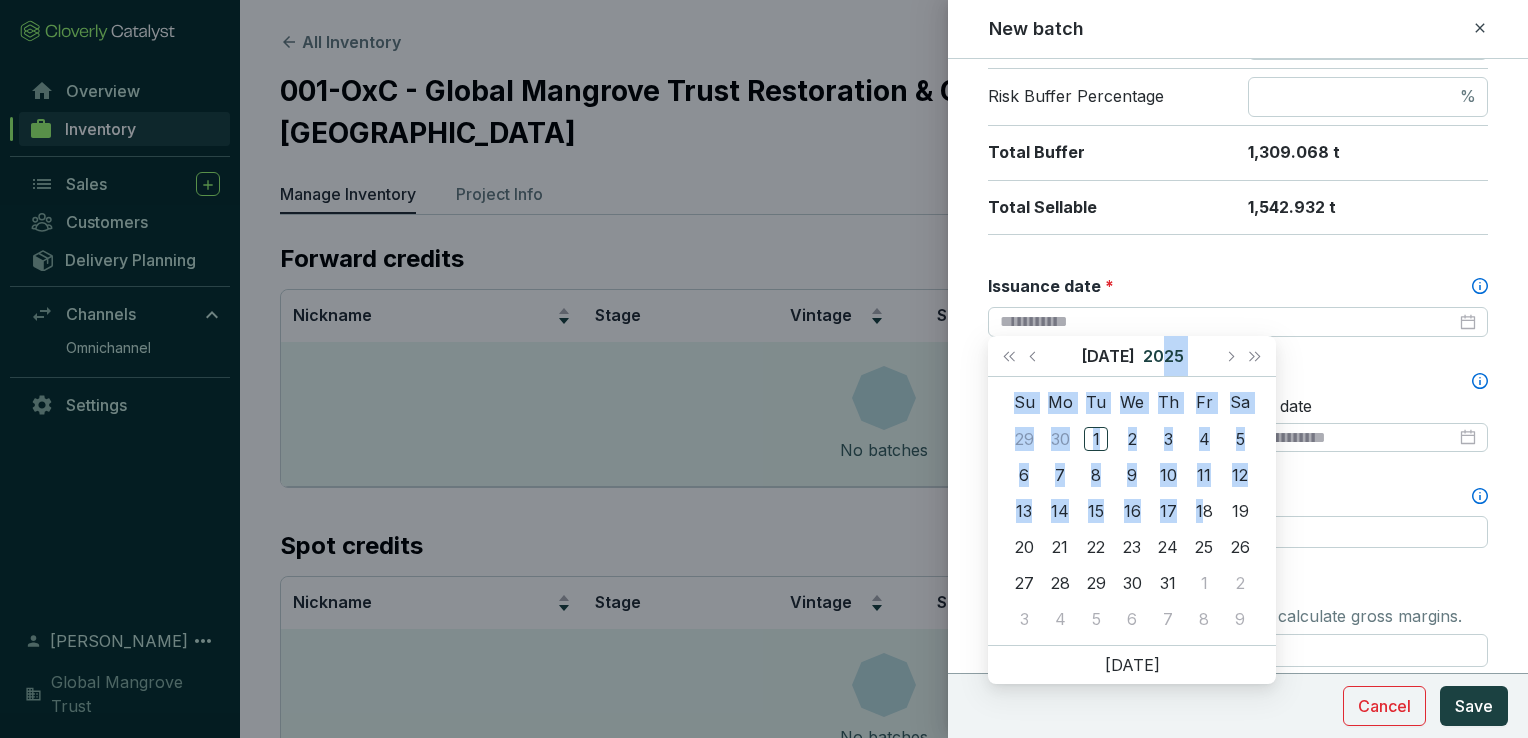 drag, startPoint x: 1205, startPoint y: 516, endPoint x: 1143, endPoint y: 356, distance: 171.59254 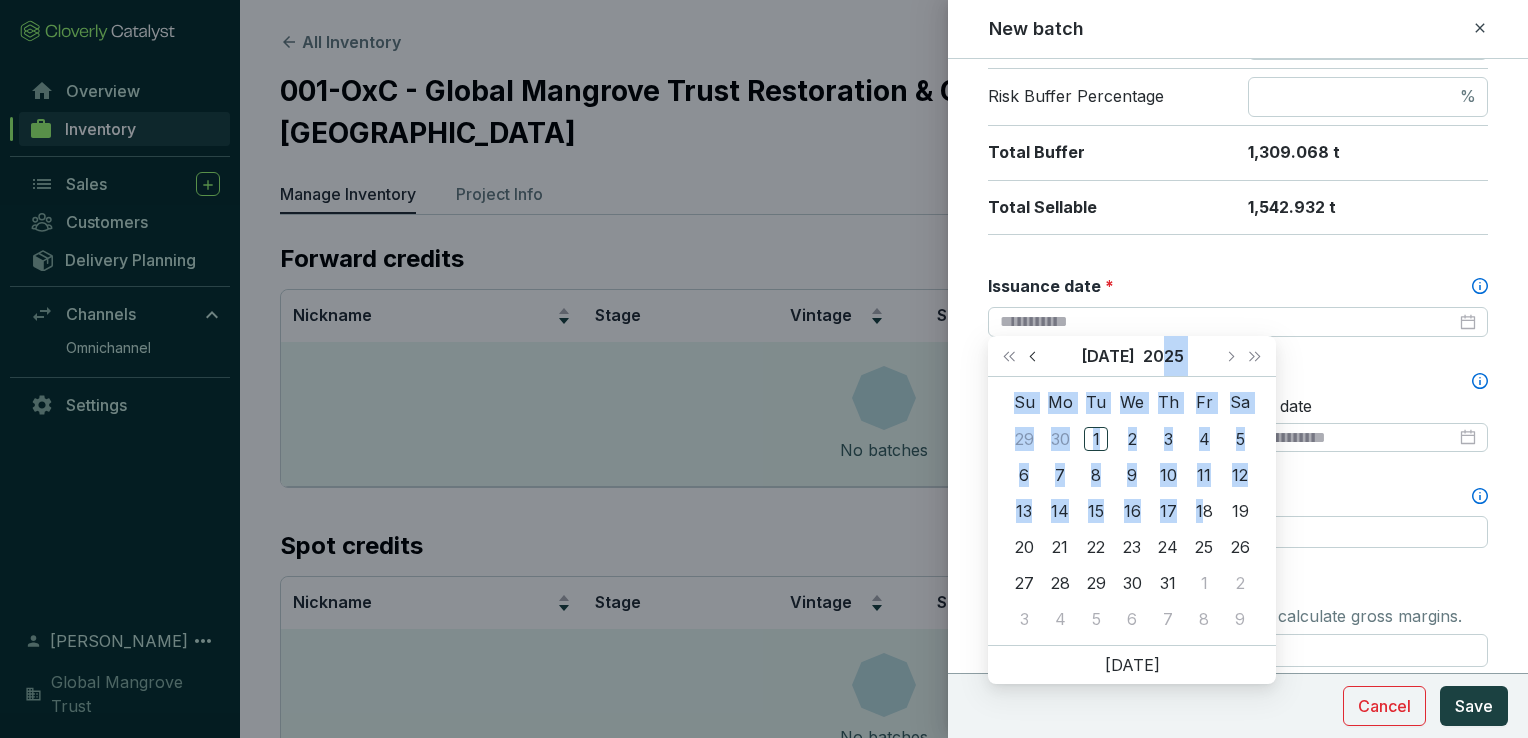 drag, startPoint x: 1143, startPoint y: 356, endPoint x: 1032, endPoint y: 361, distance: 111.11256 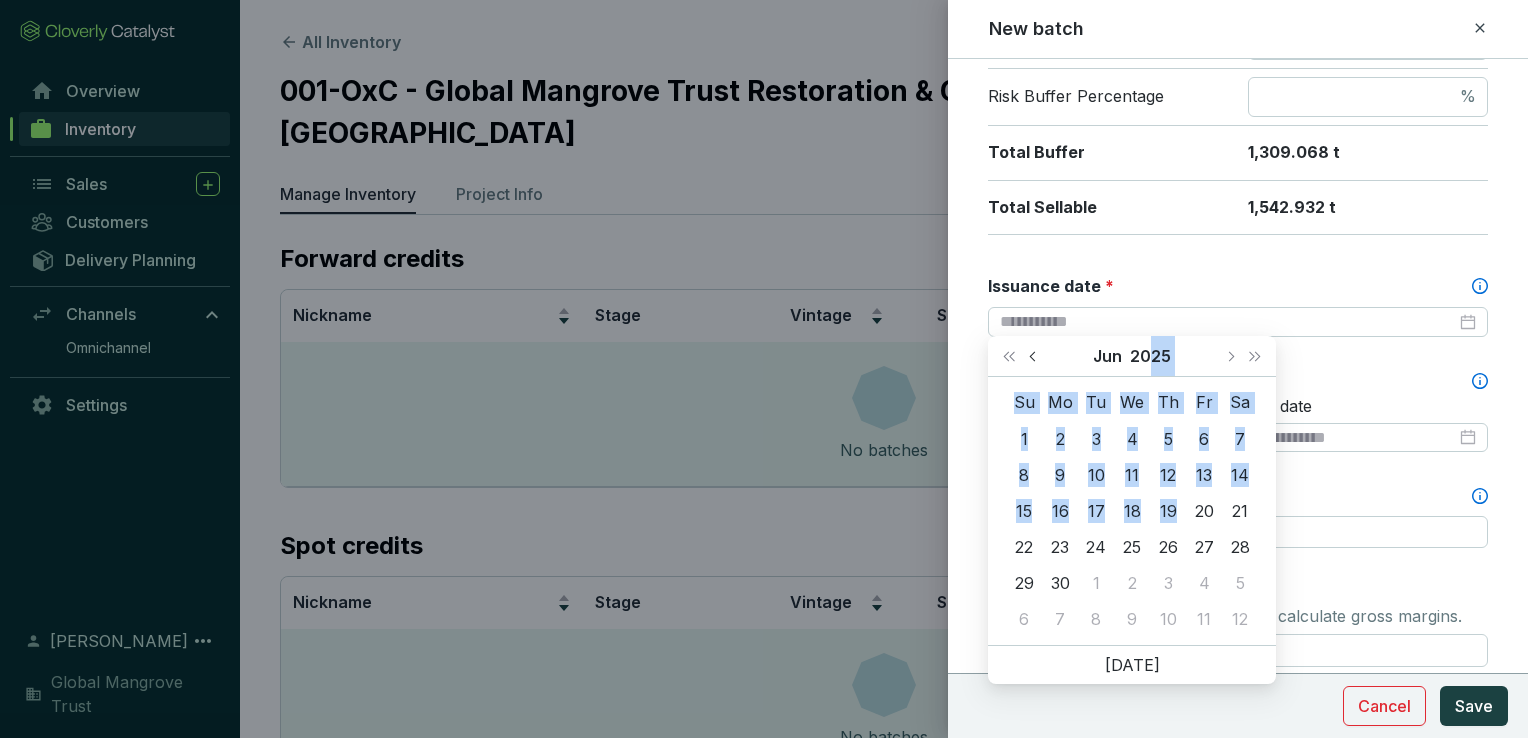 click at bounding box center (1035, 356) 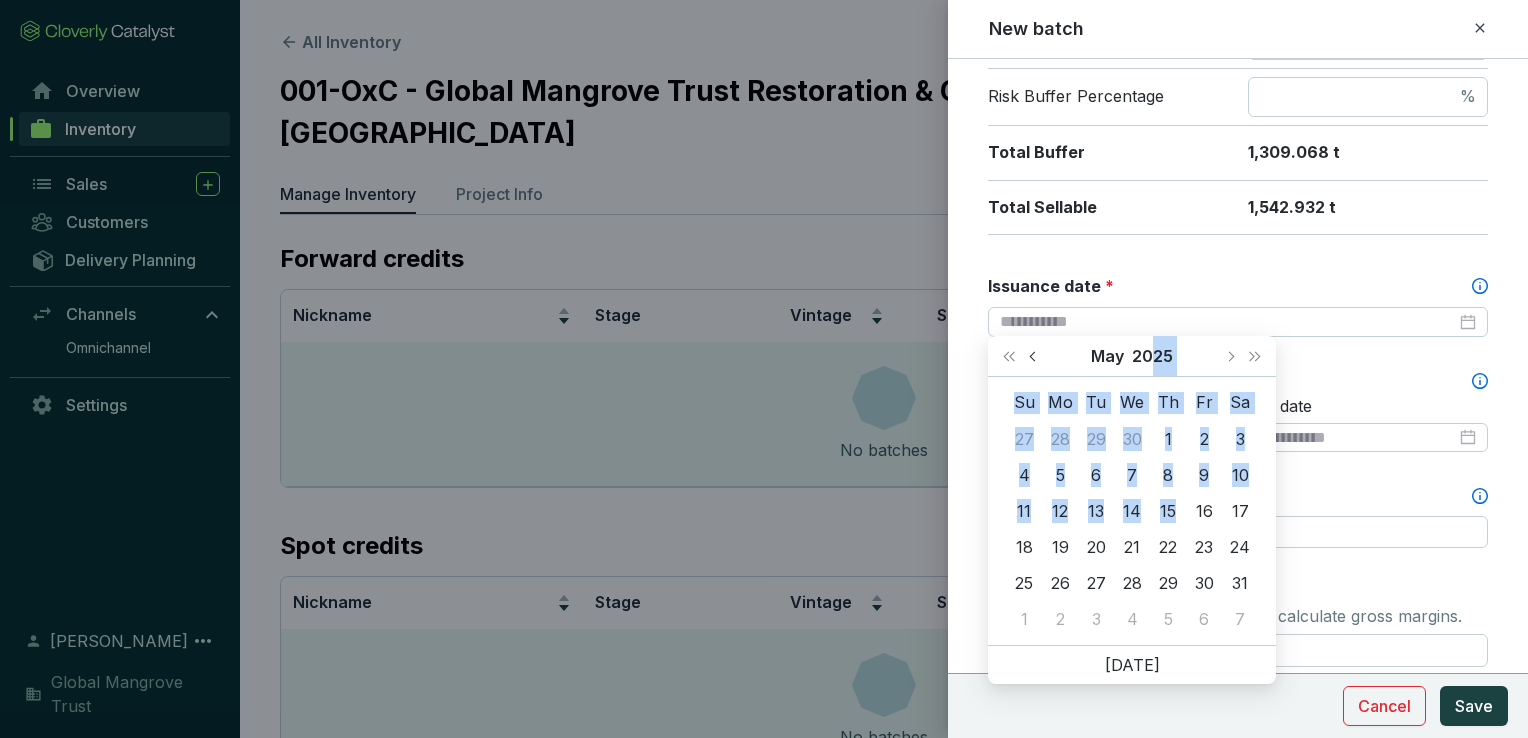 click at bounding box center [1035, 356] 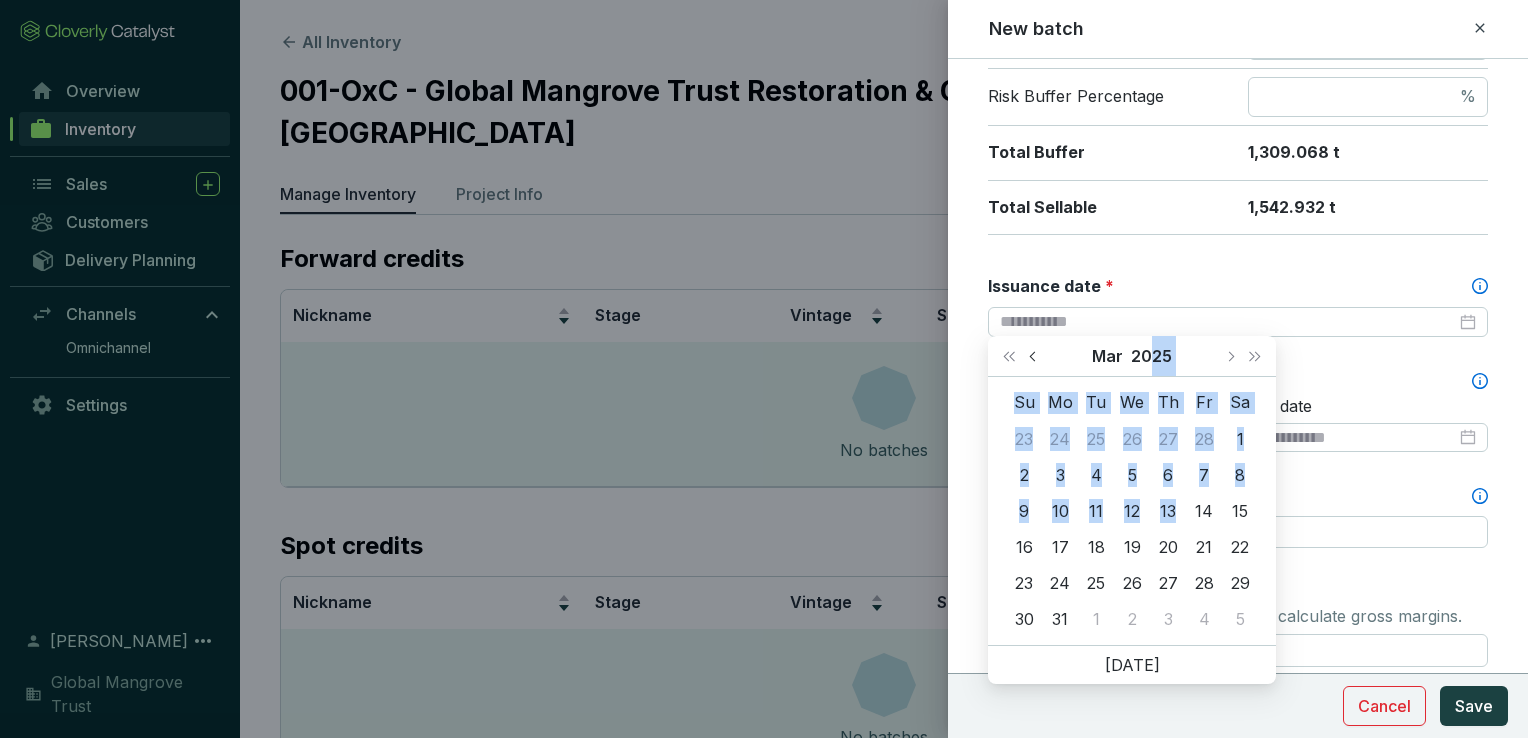click at bounding box center [1035, 356] 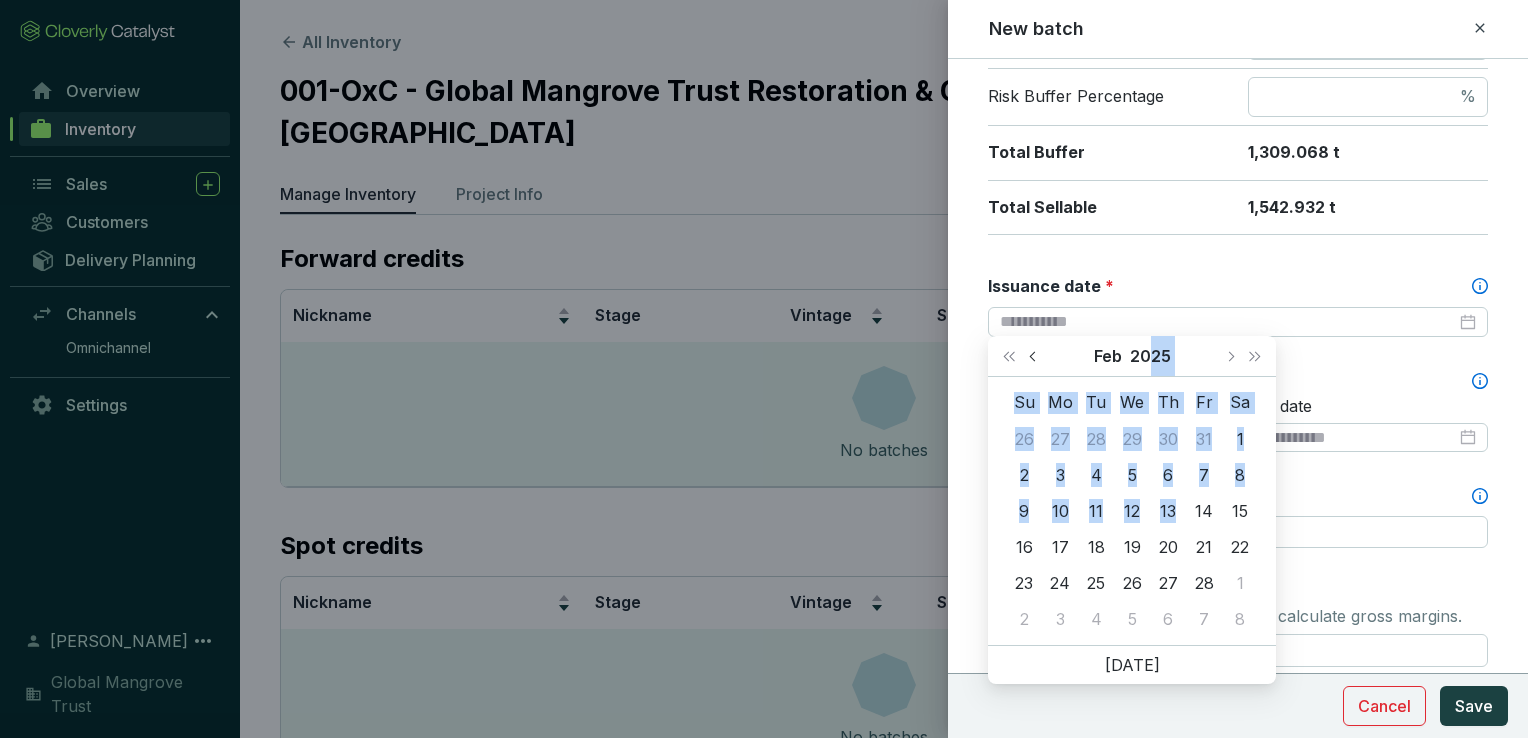 click at bounding box center (1035, 356) 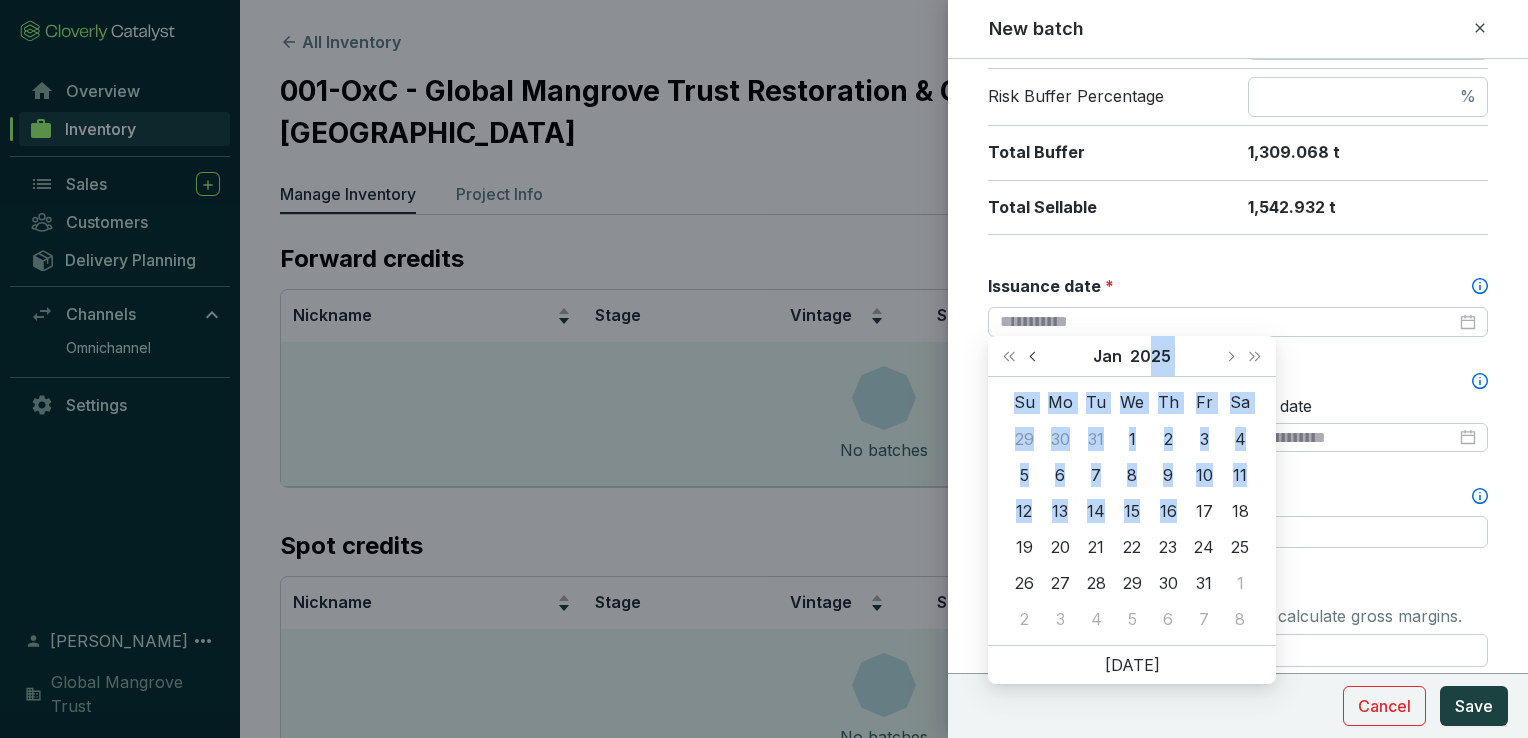 click at bounding box center [1035, 356] 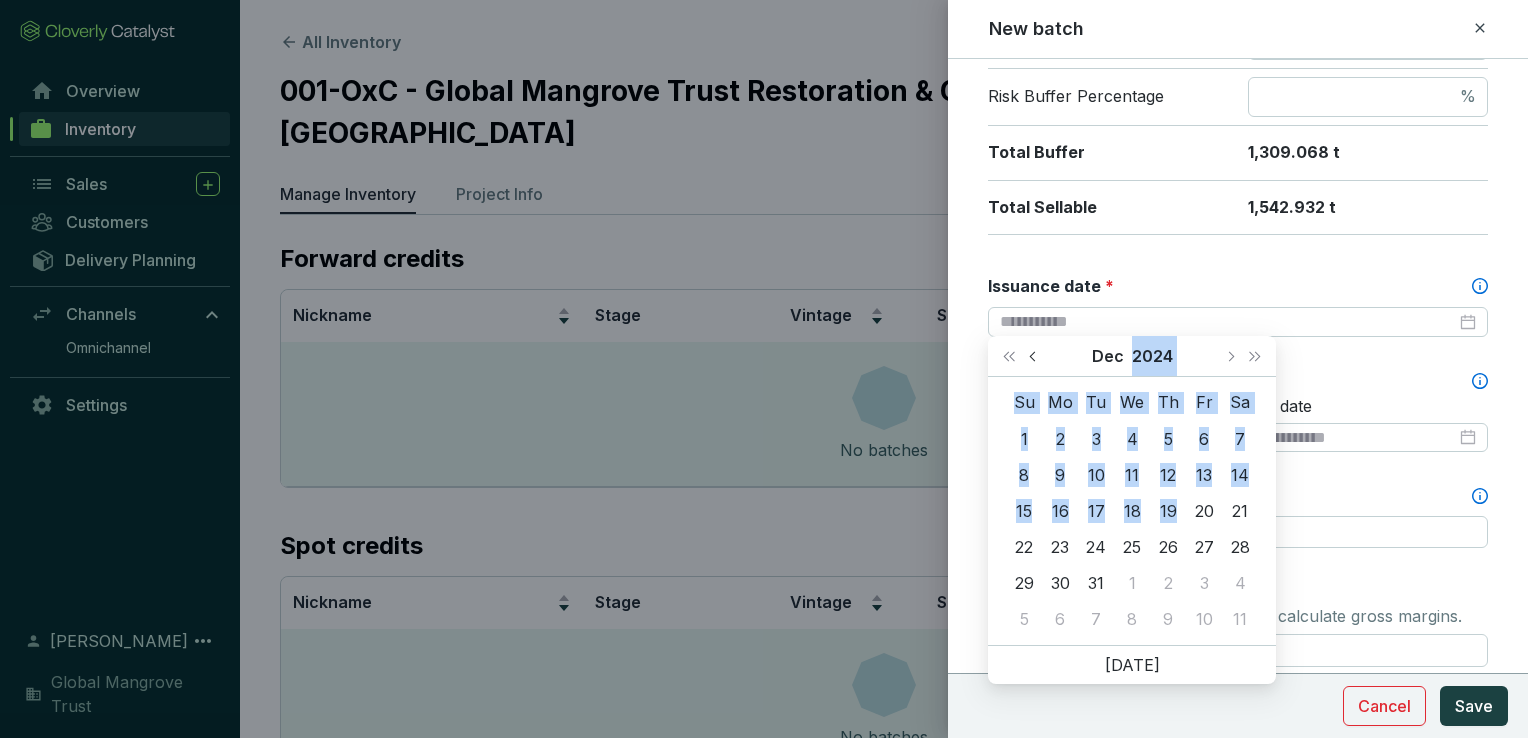 click at bounding box center (1035, 356) 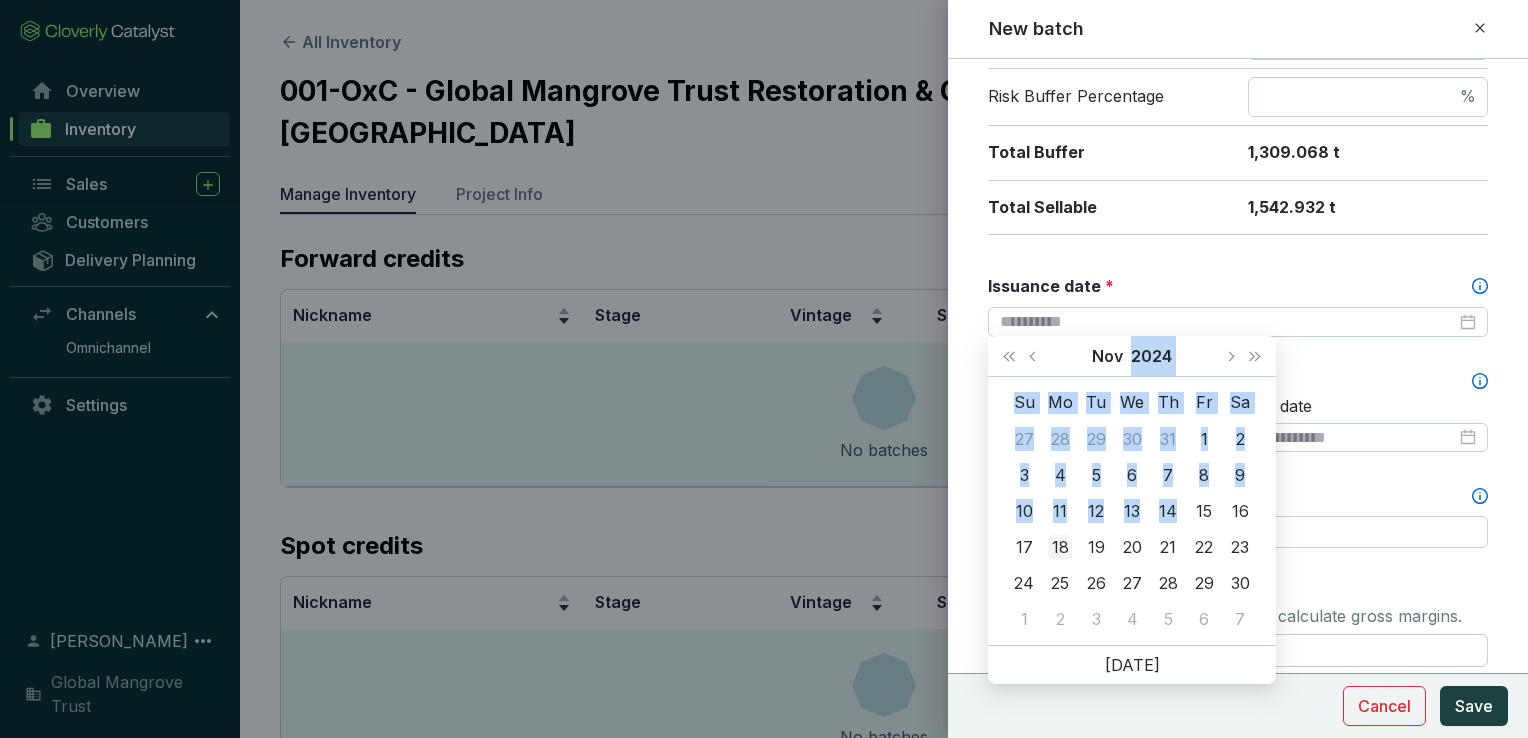 type on "**********" 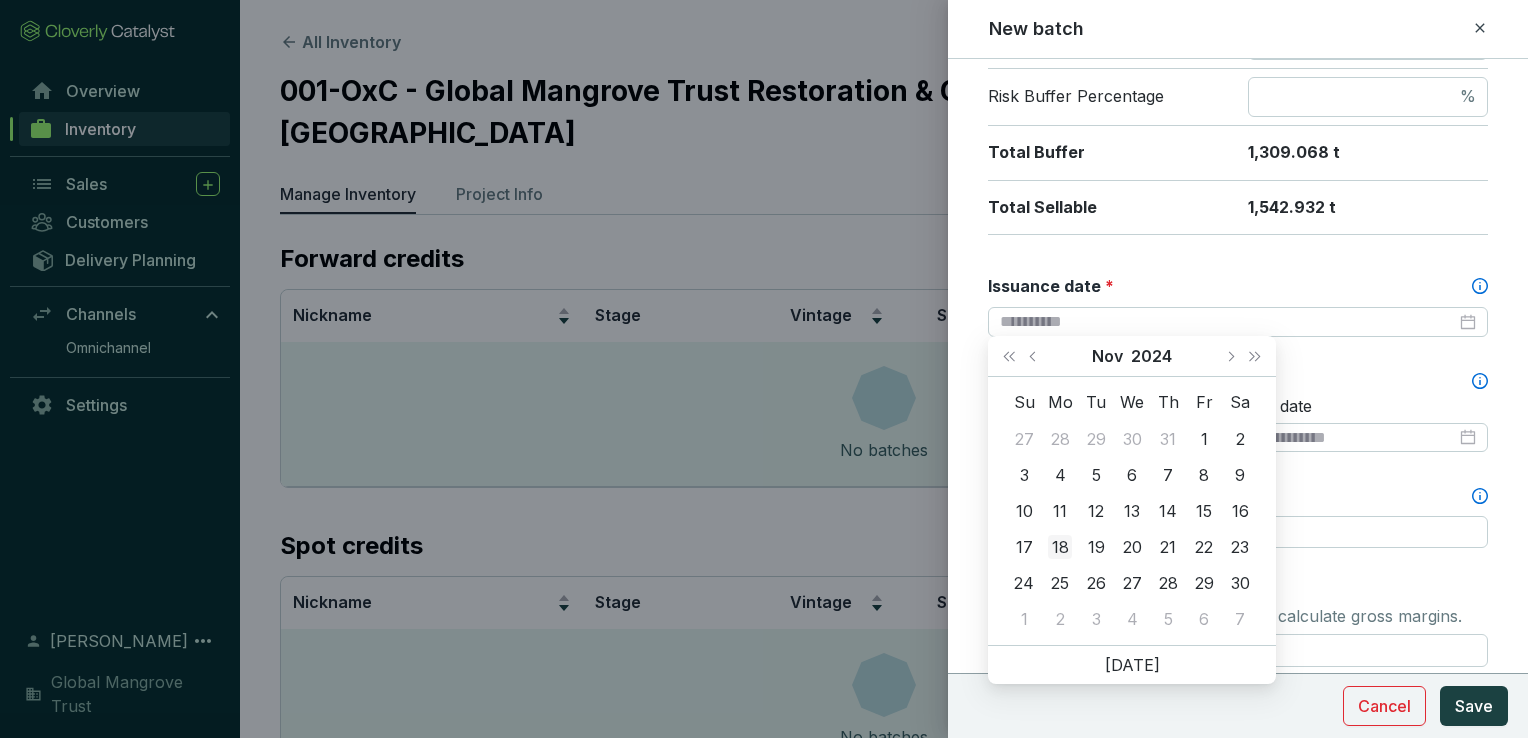 click on "18" at bounding box center [1060, 547] 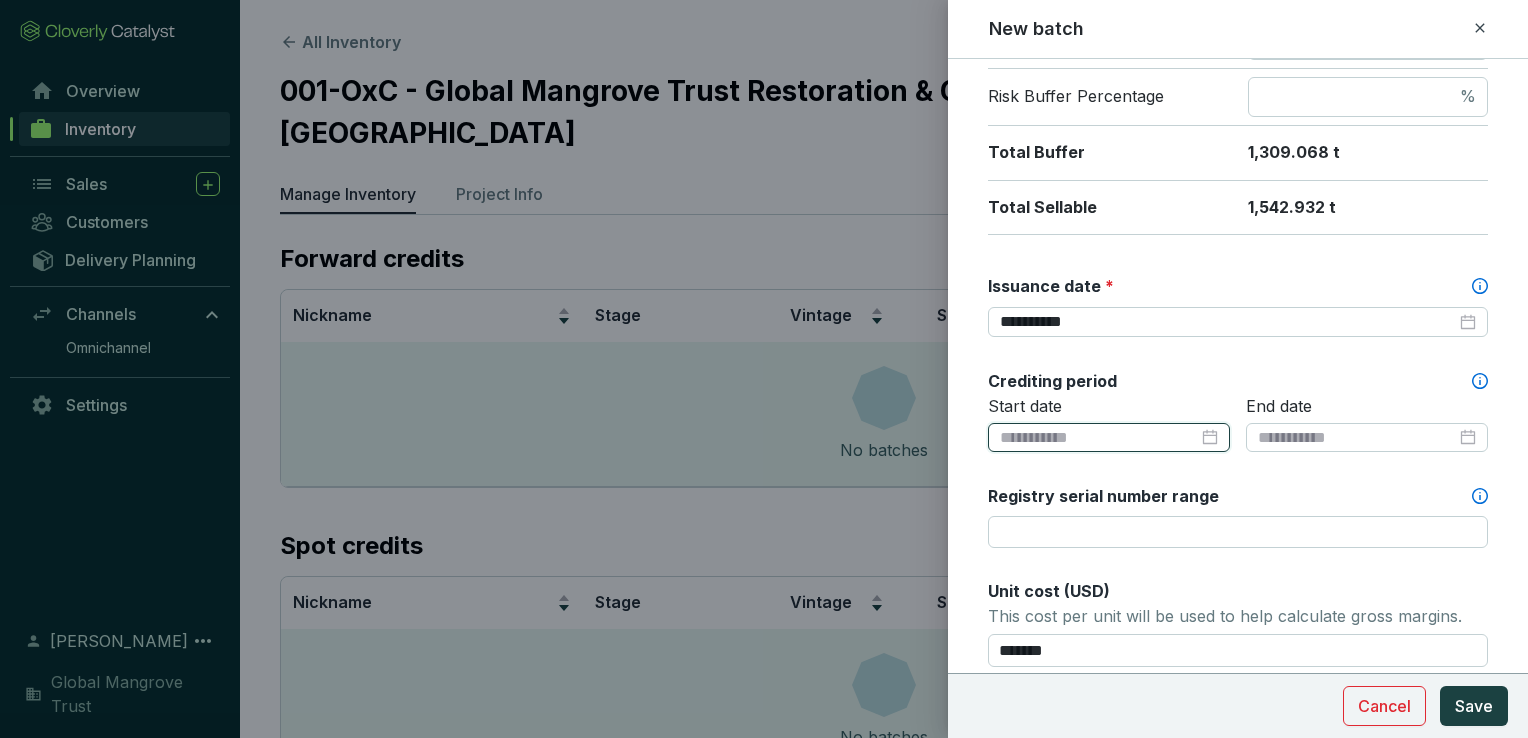 click at bounding box center (1099, 438) 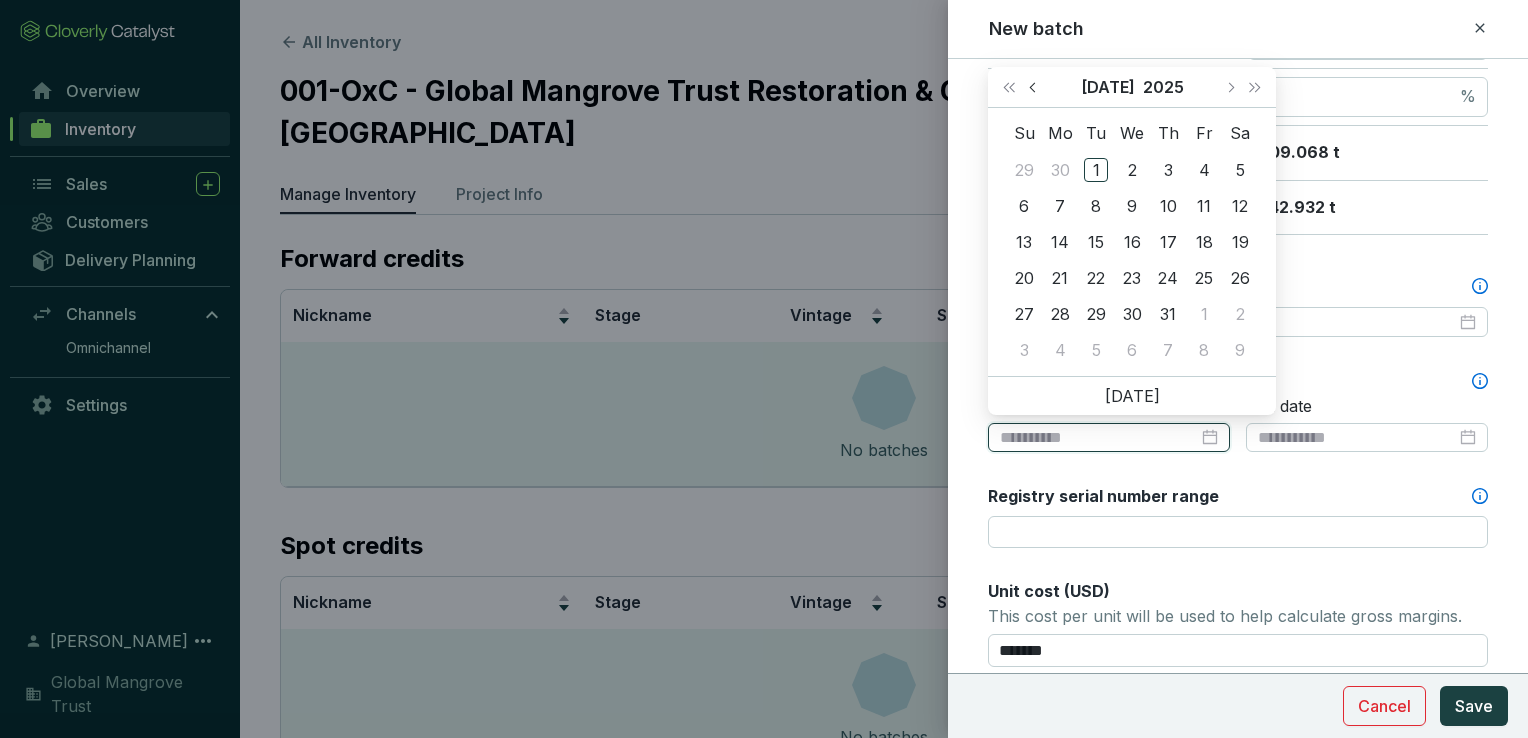 type on "**********" 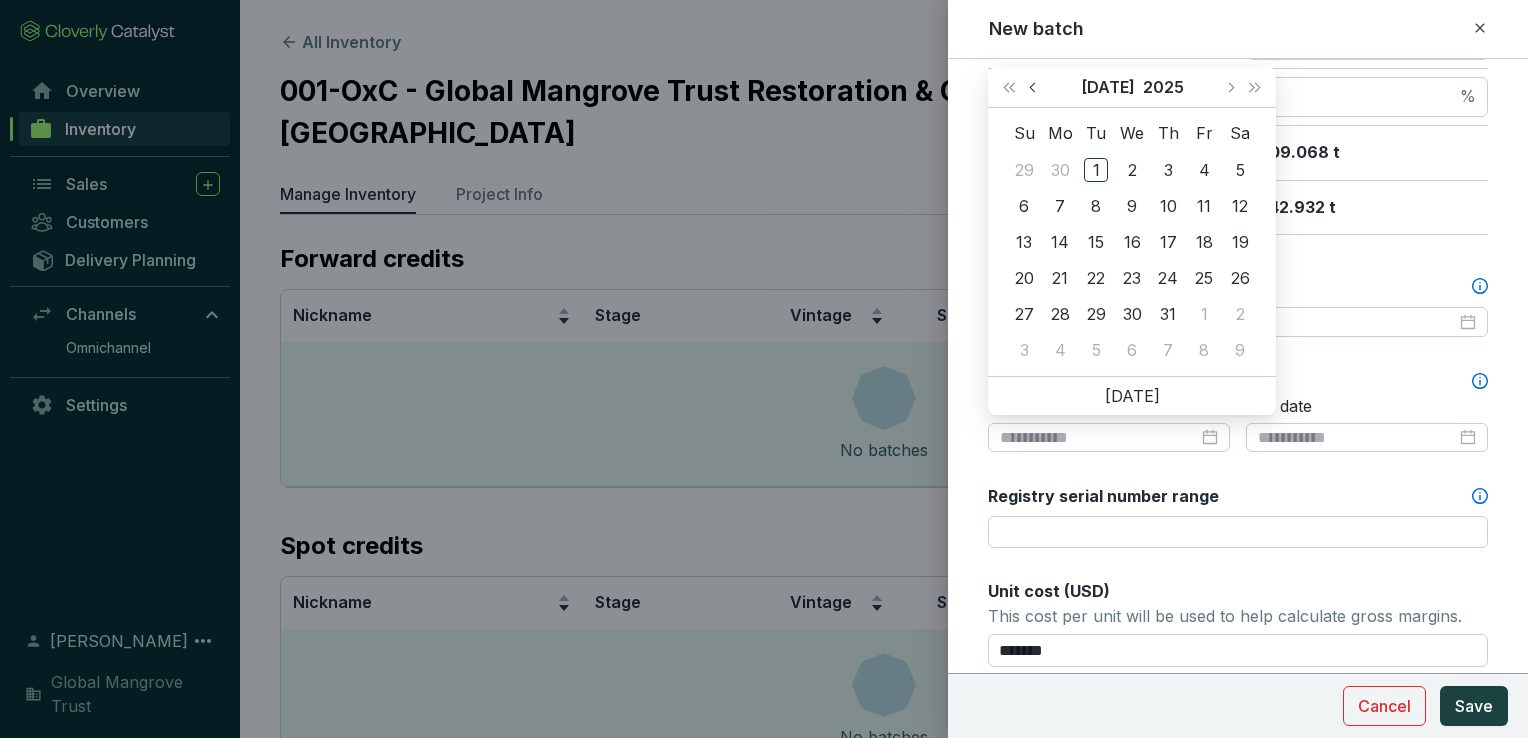 click at bounding box center (1034, 87) 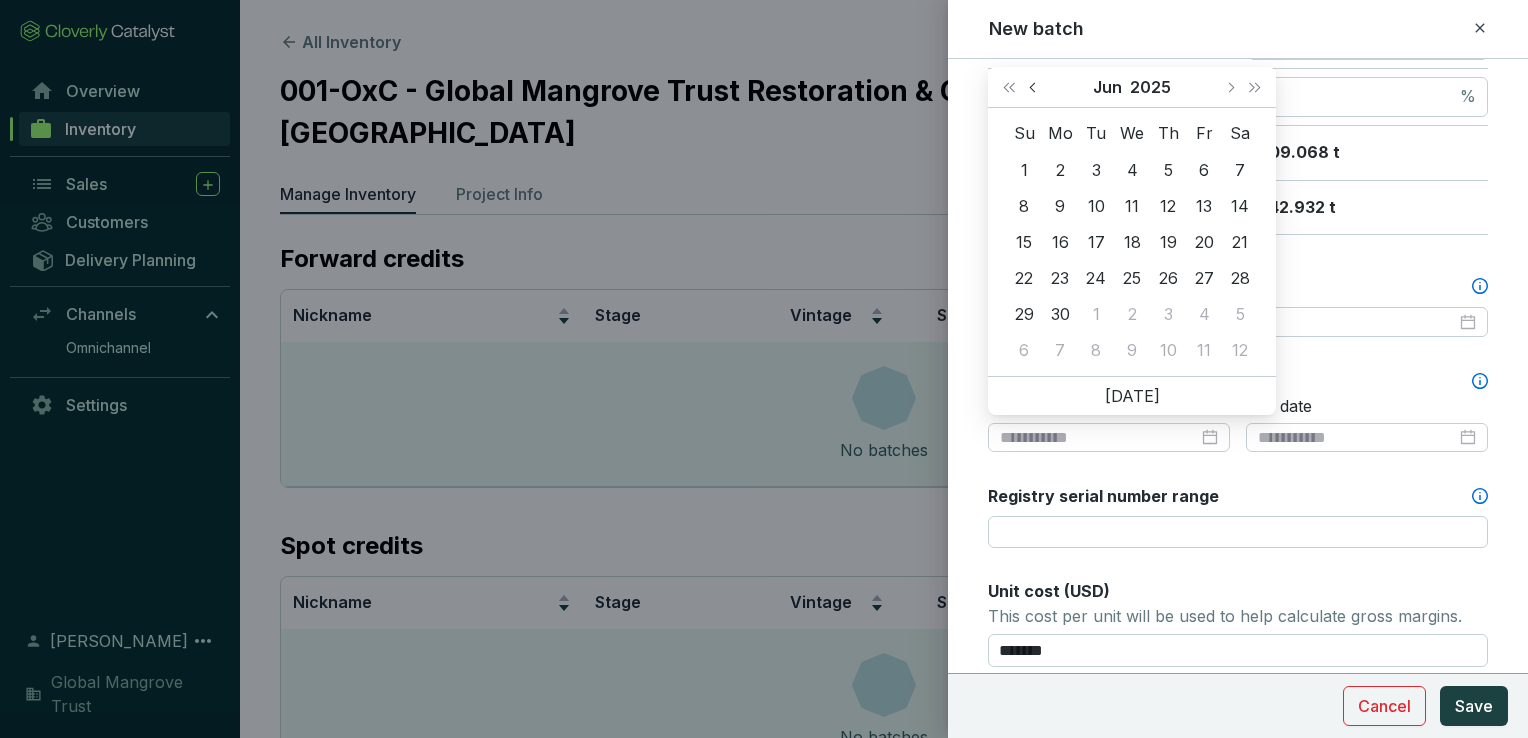 click at bounding box center (1034, 87) 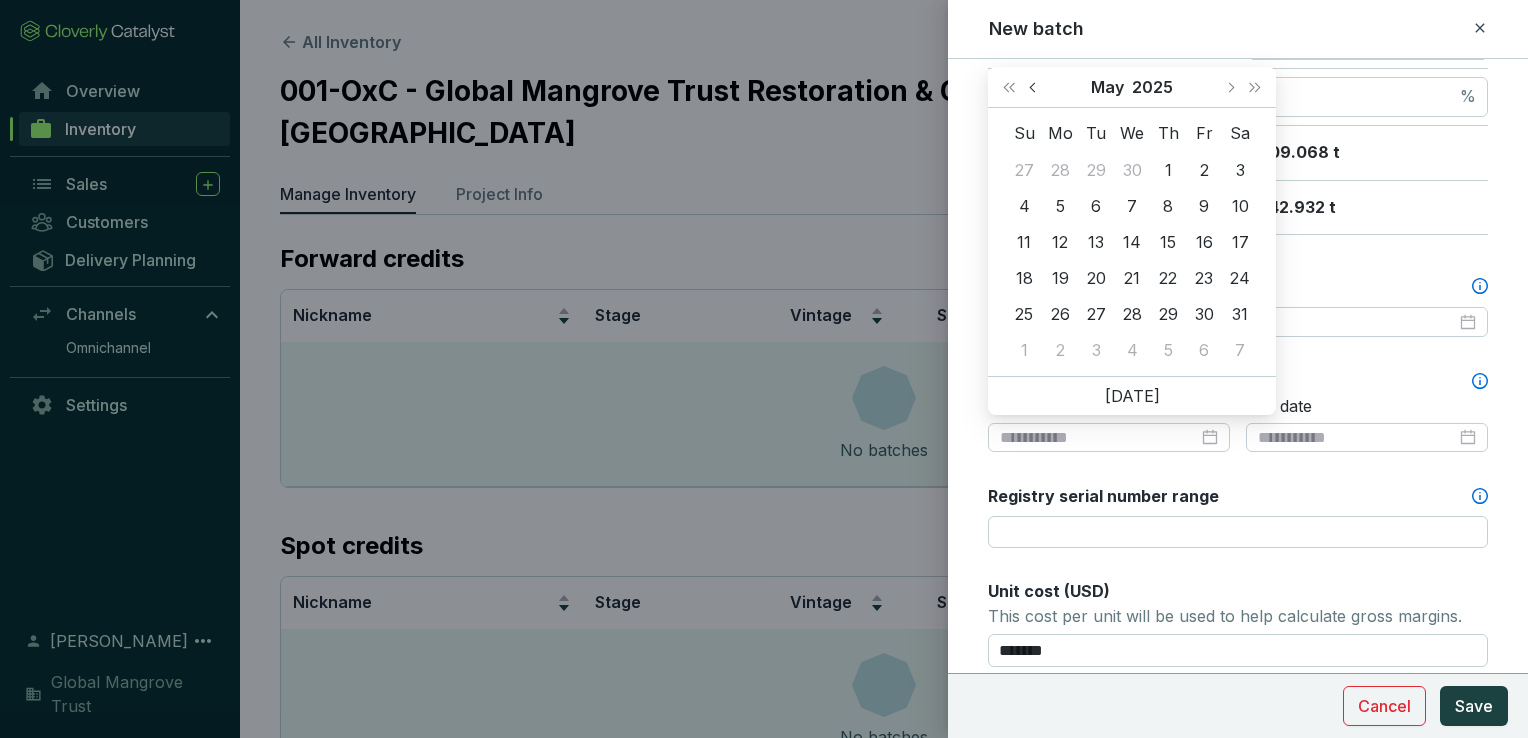 click at bounding box center (1034, 87) 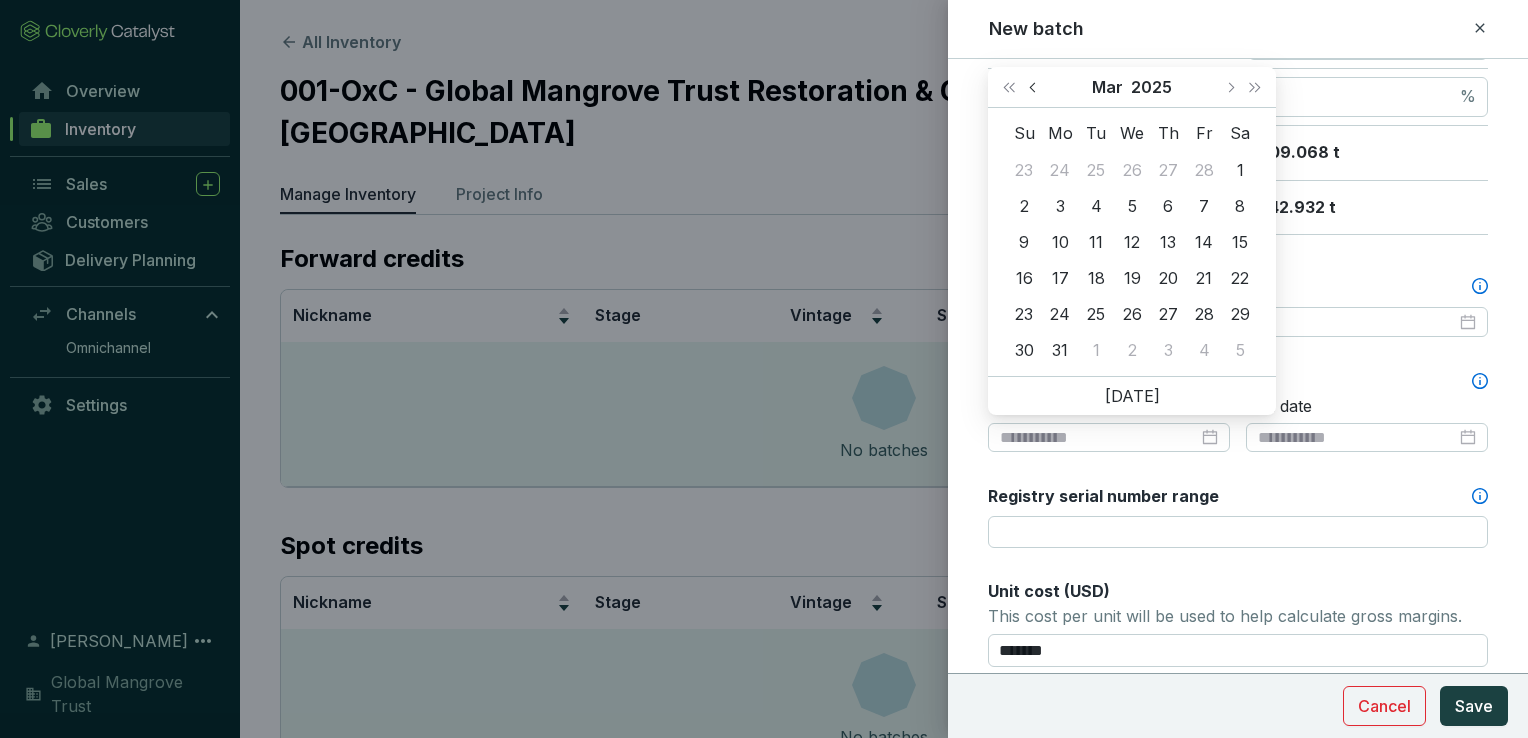 click at bounding box center [1034, 87] 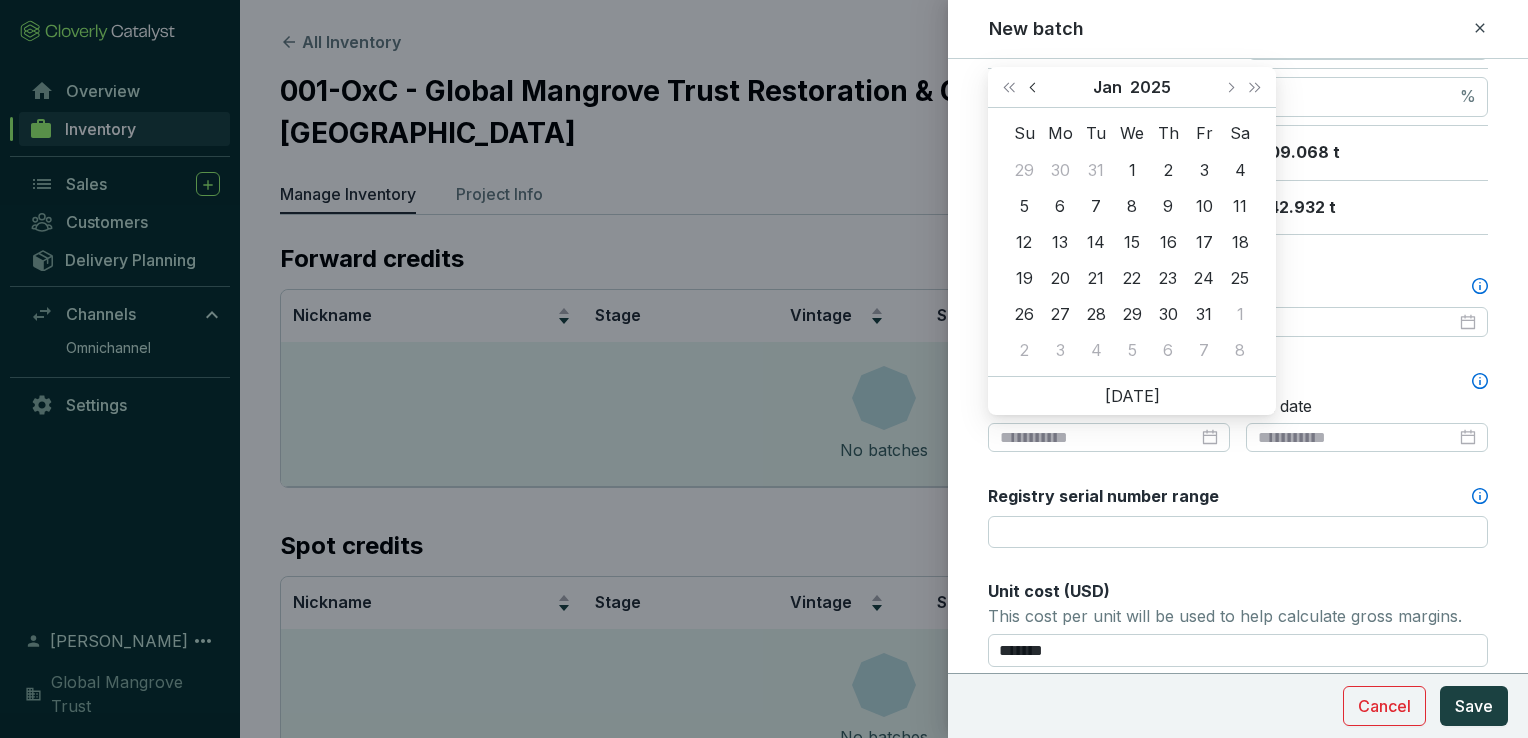 click at bounding box center [1034, 87] 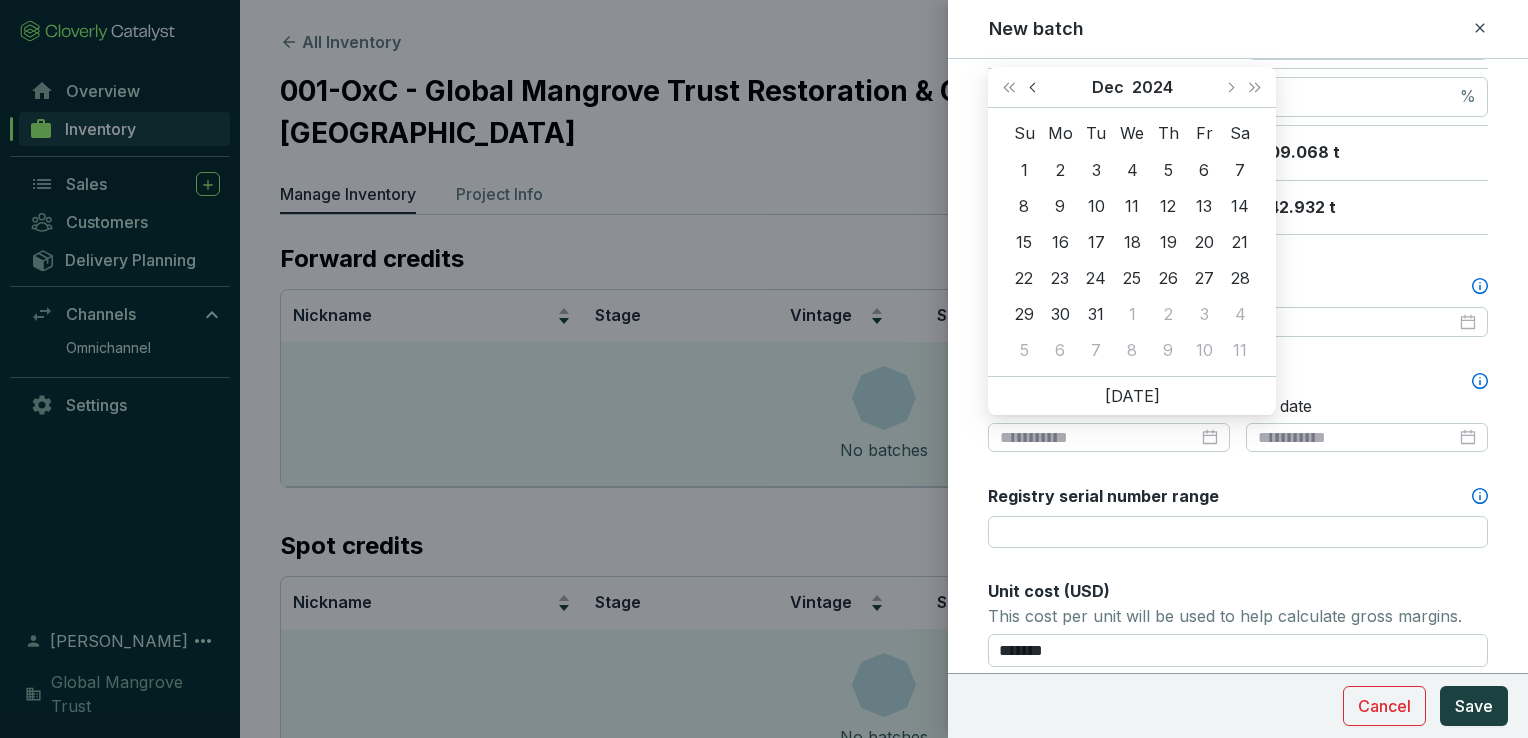 click at bounding box center [1034, 87] 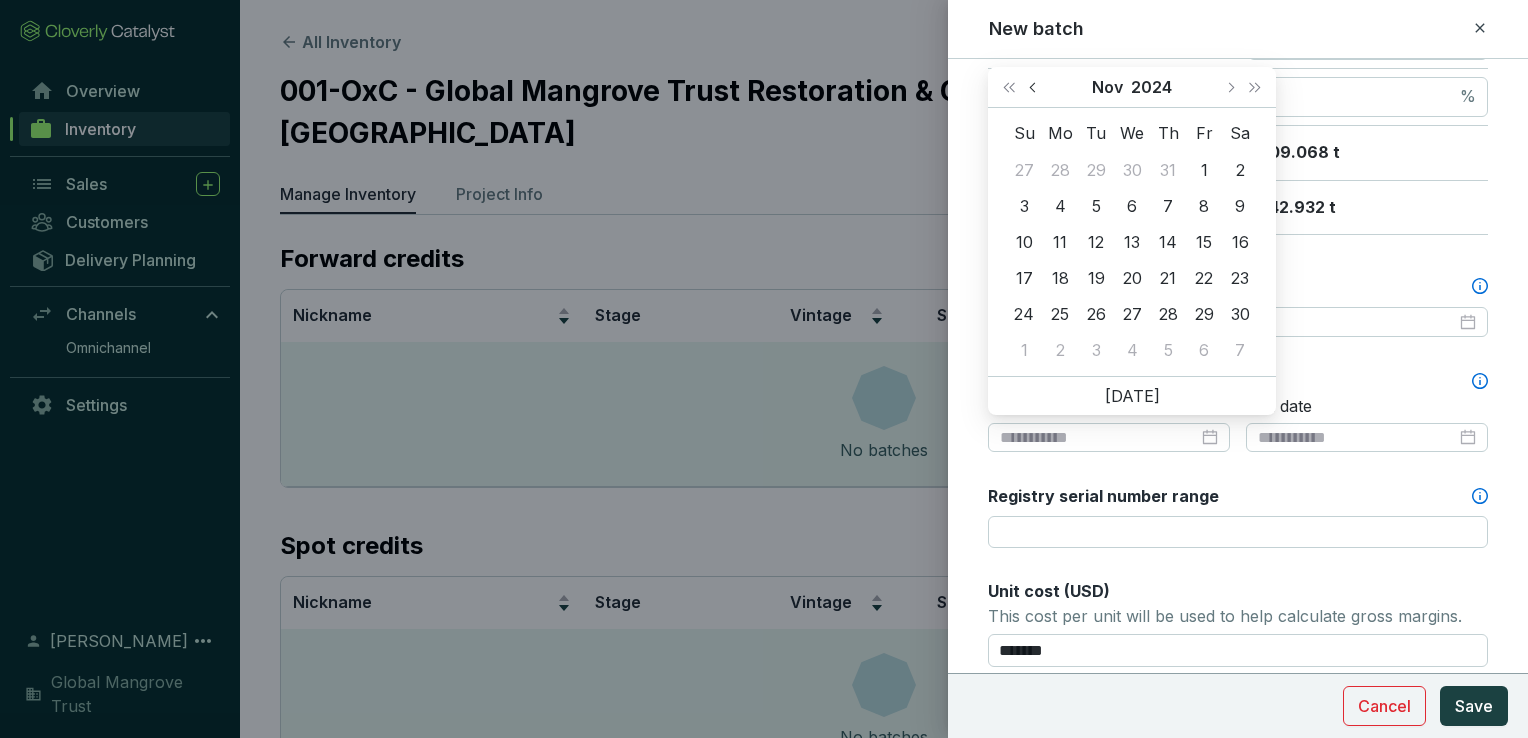 click at bounding box center [1034, 87] 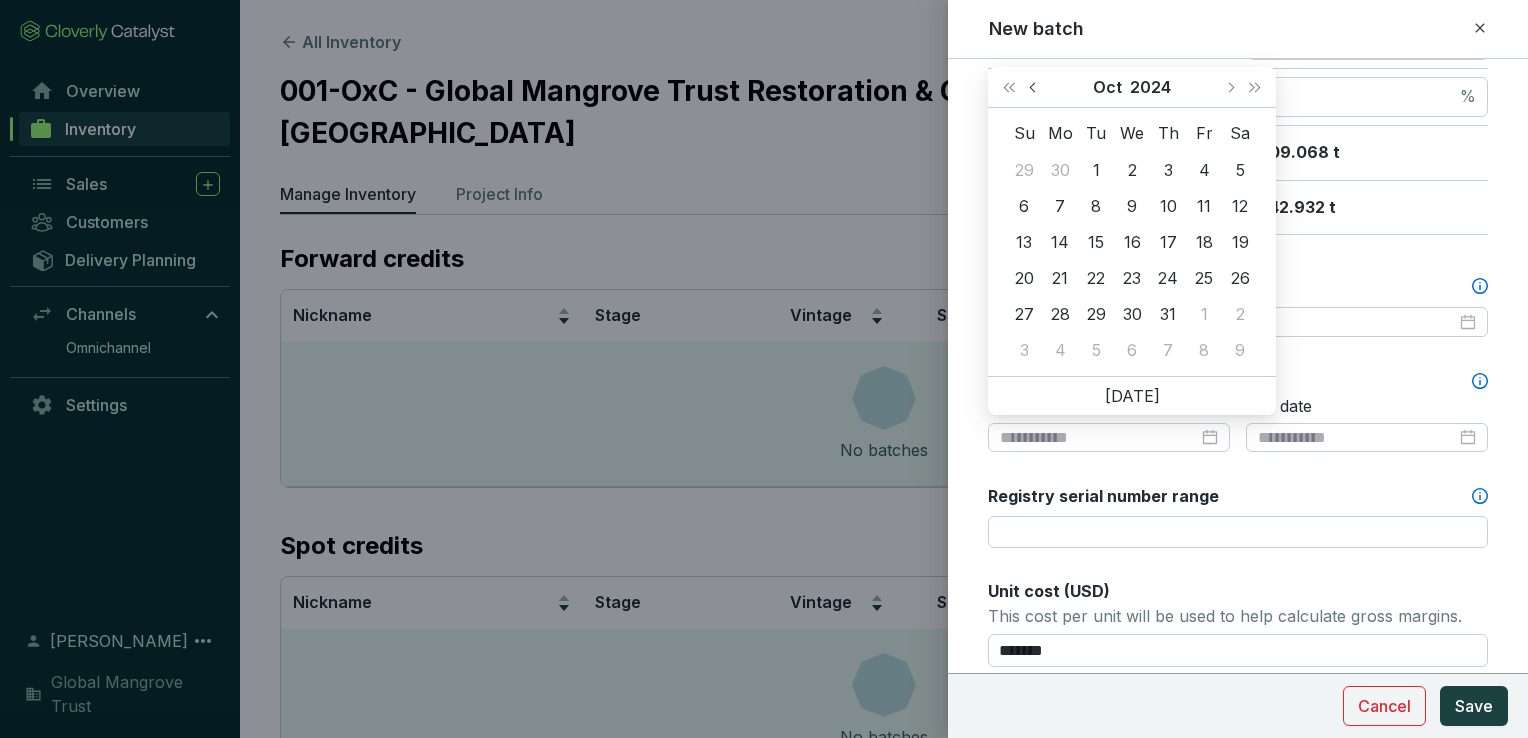 click at bounding box center (1034, 87) 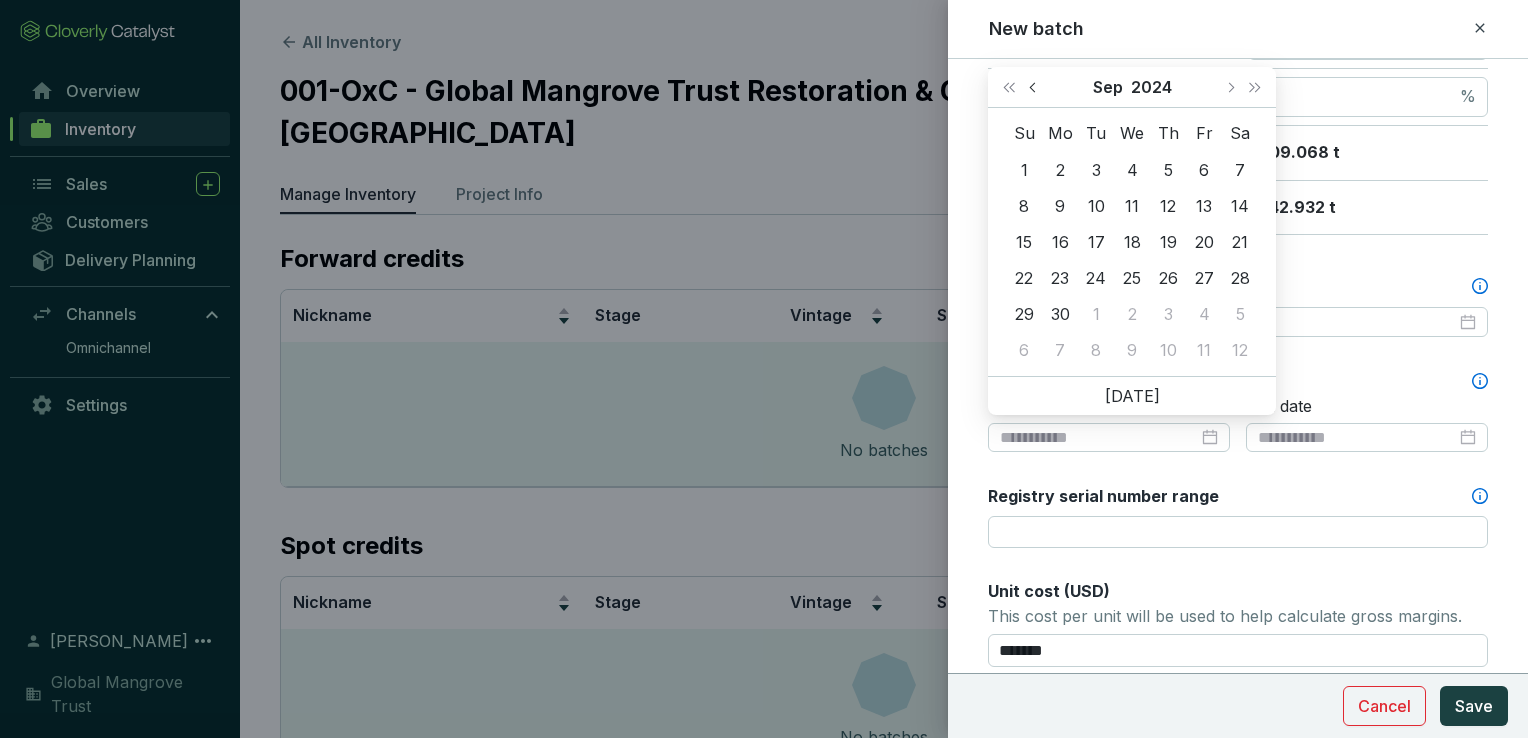 click at bounding box center [1034, 87] 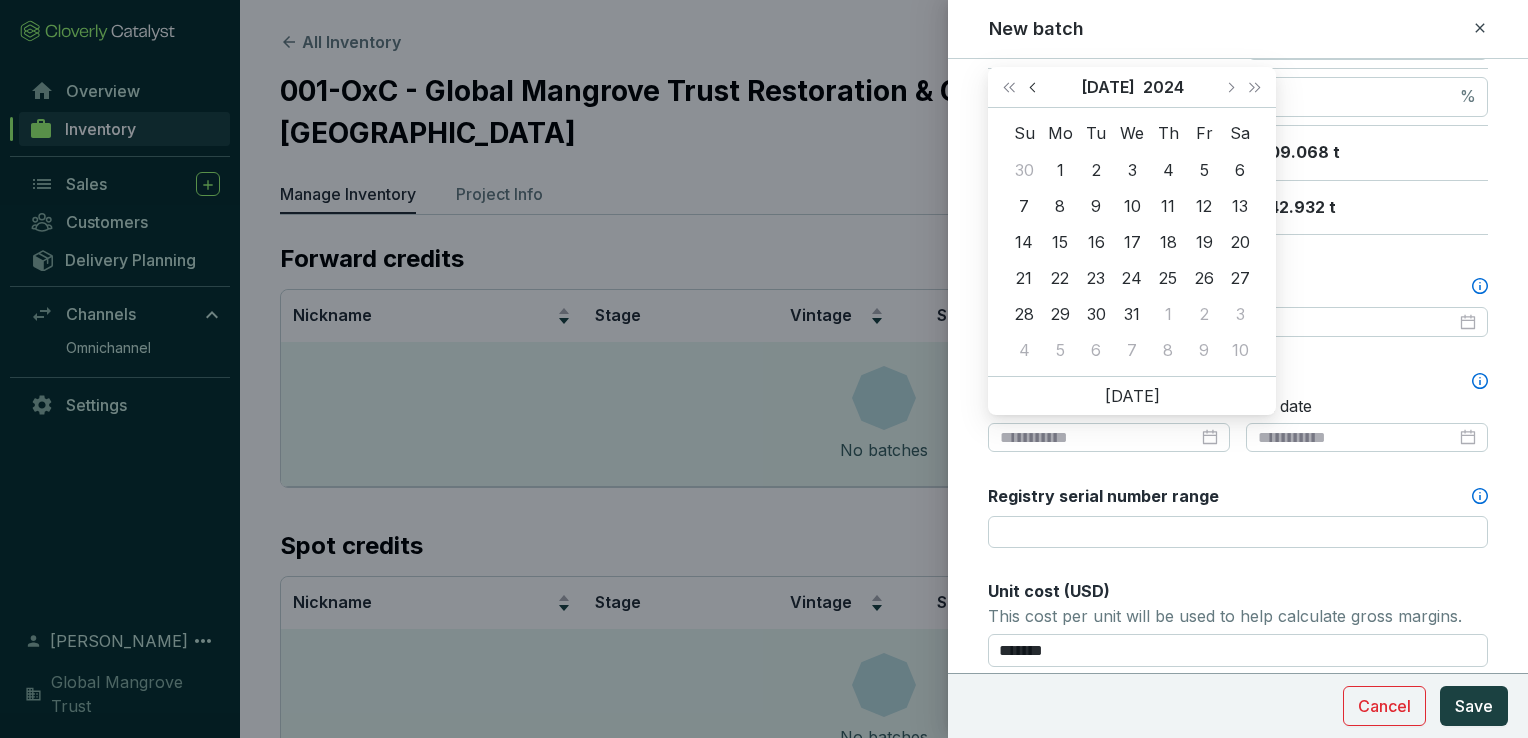 click at bounding box center (1034, 87) 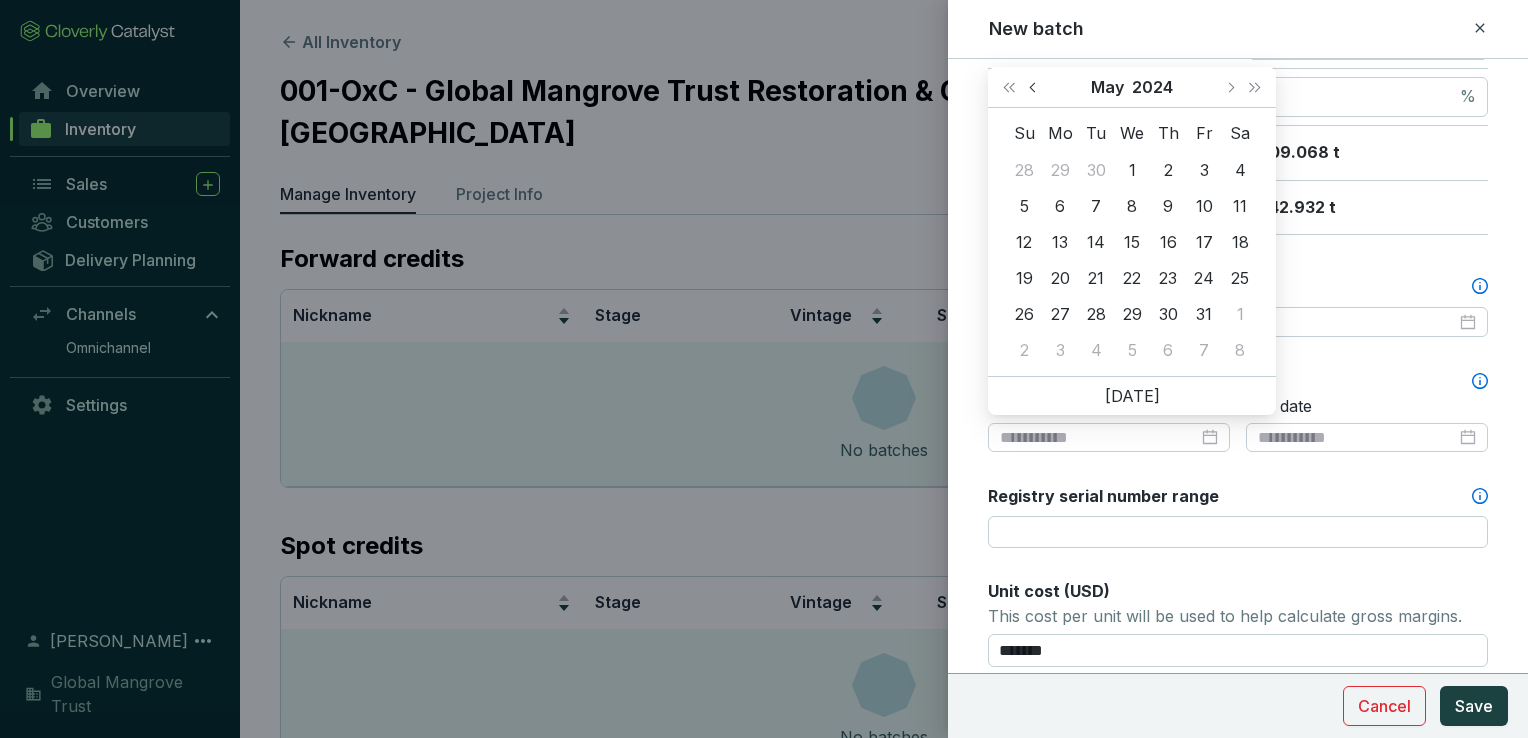 click at bounding box center [1034, 87] 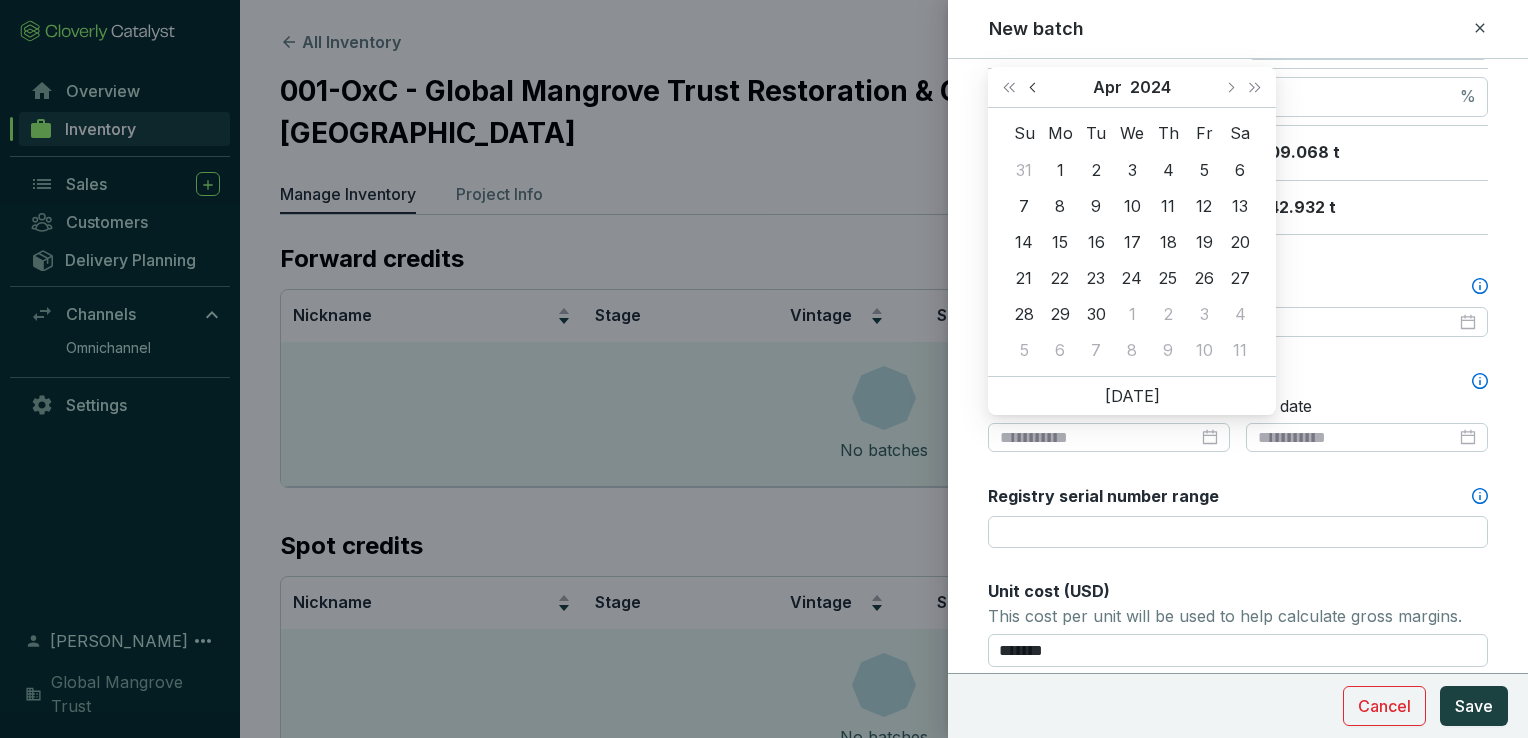 click at bounding box center [1034, 87] 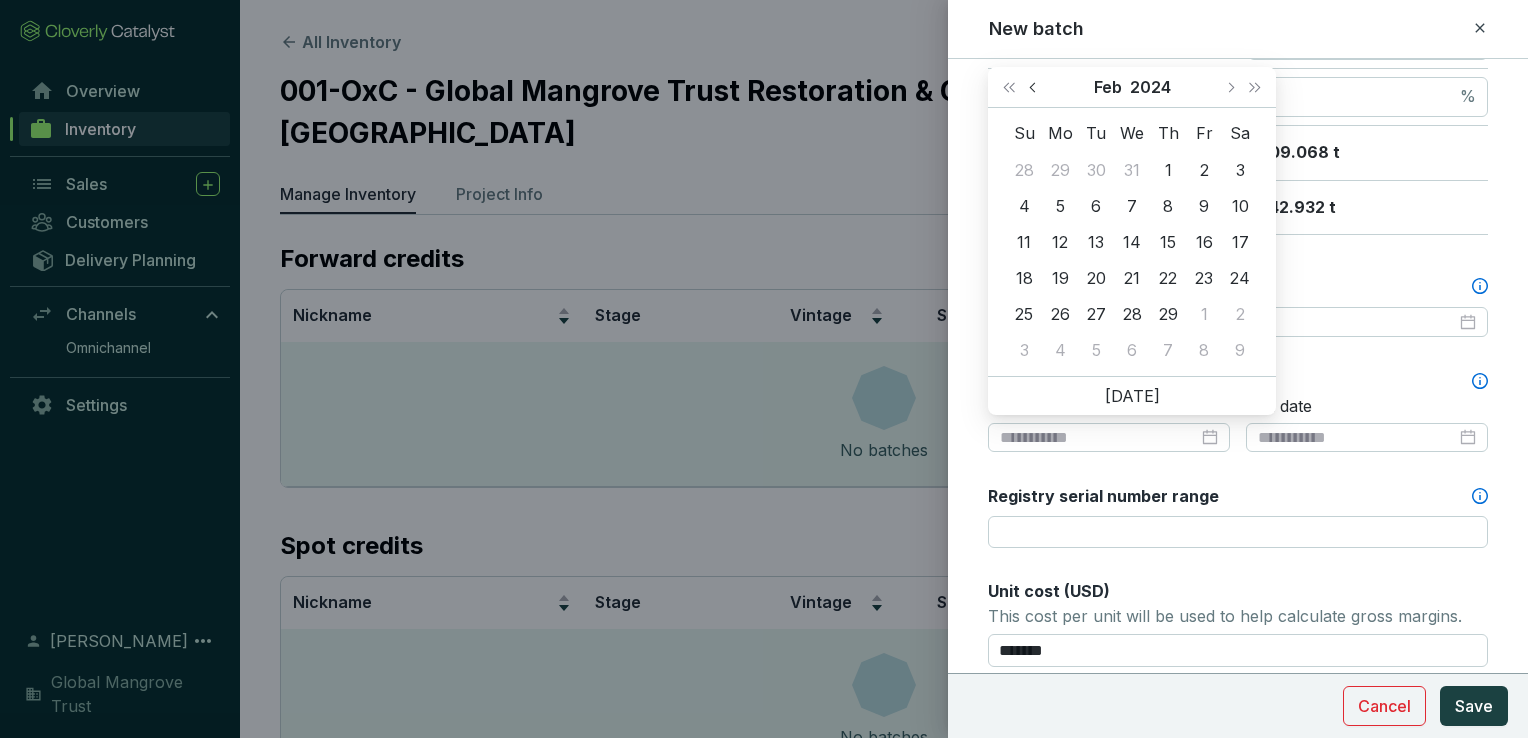 click at bounding box center [1034, 87] 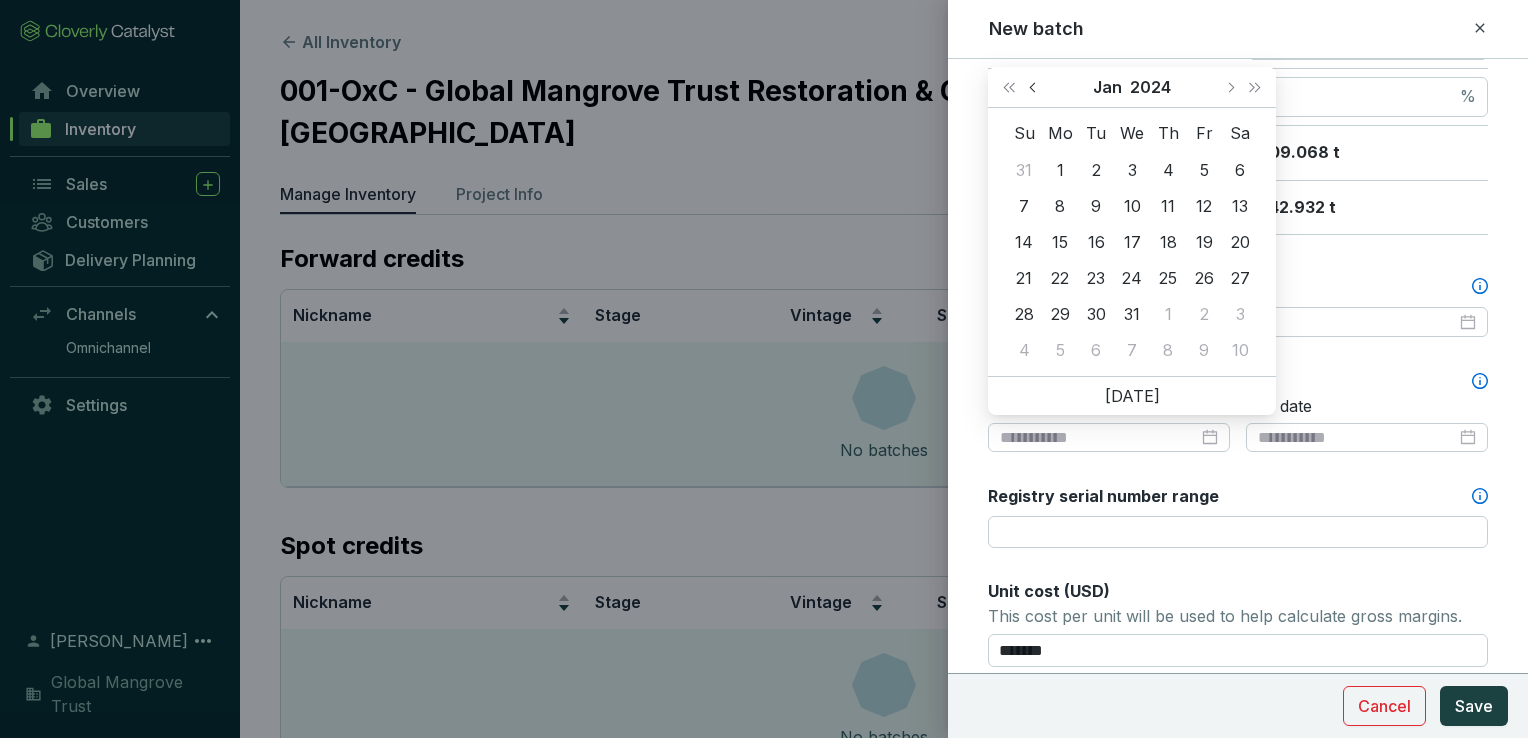 click at bounding box center [1034, 87] 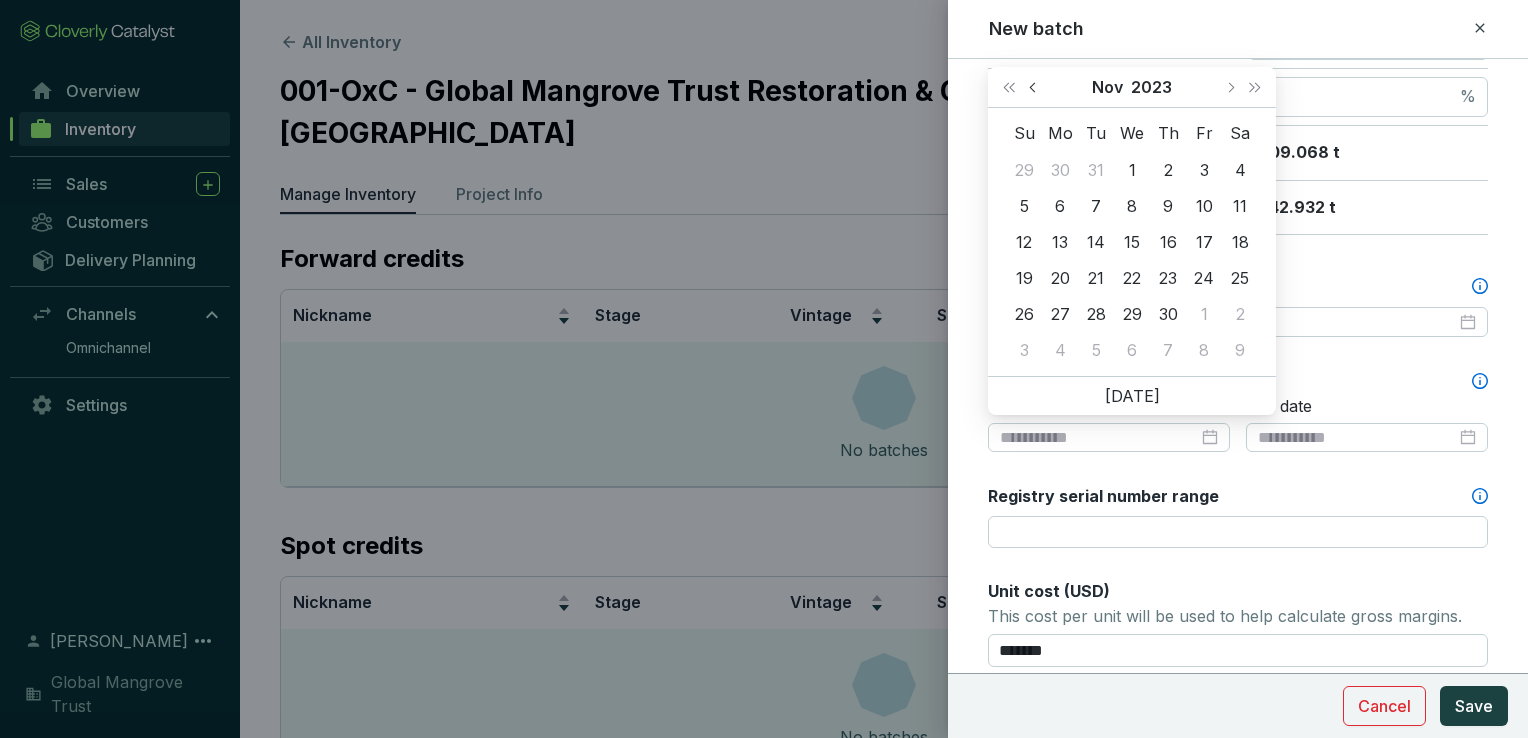 click at bounding box center (1034, 87) 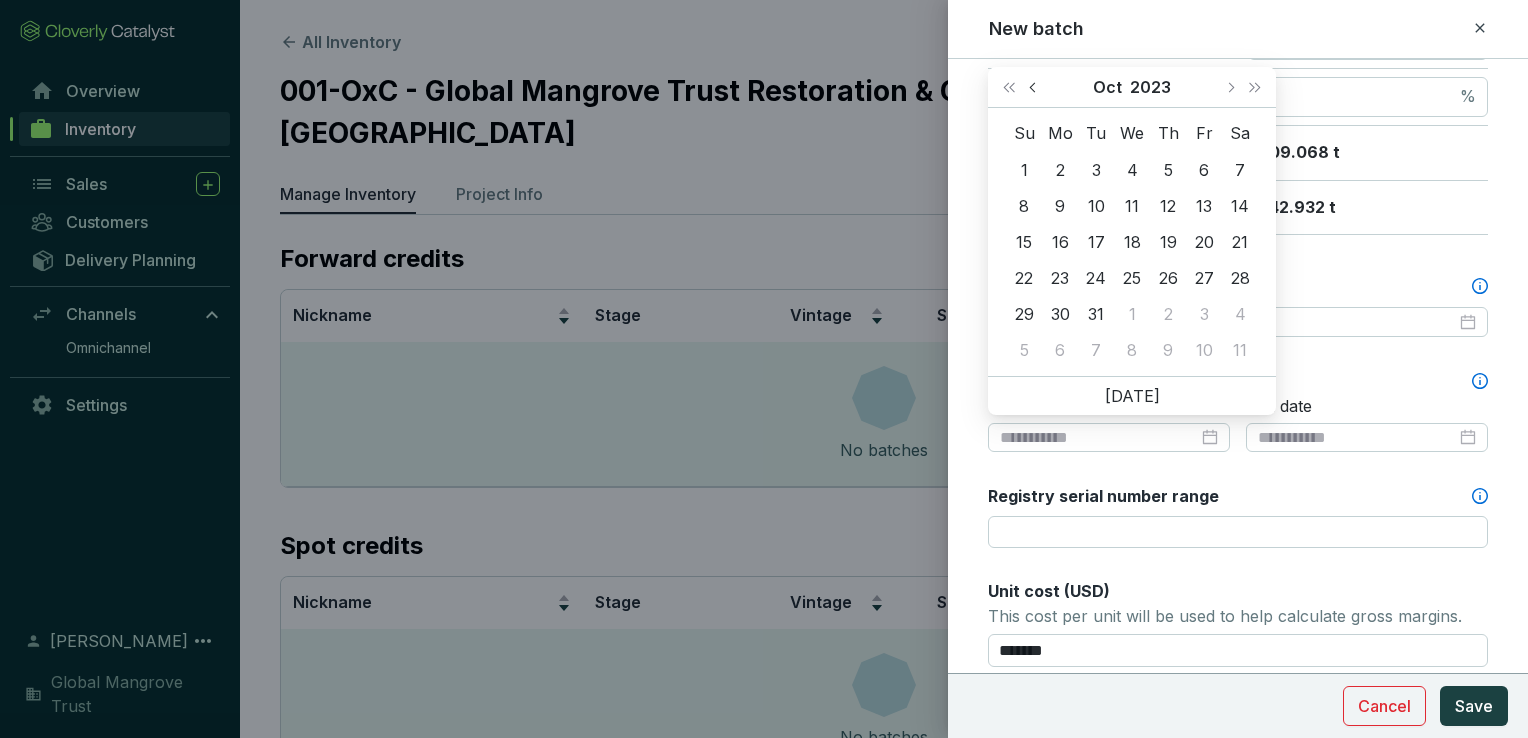 click at bounding box center (1034, 87) 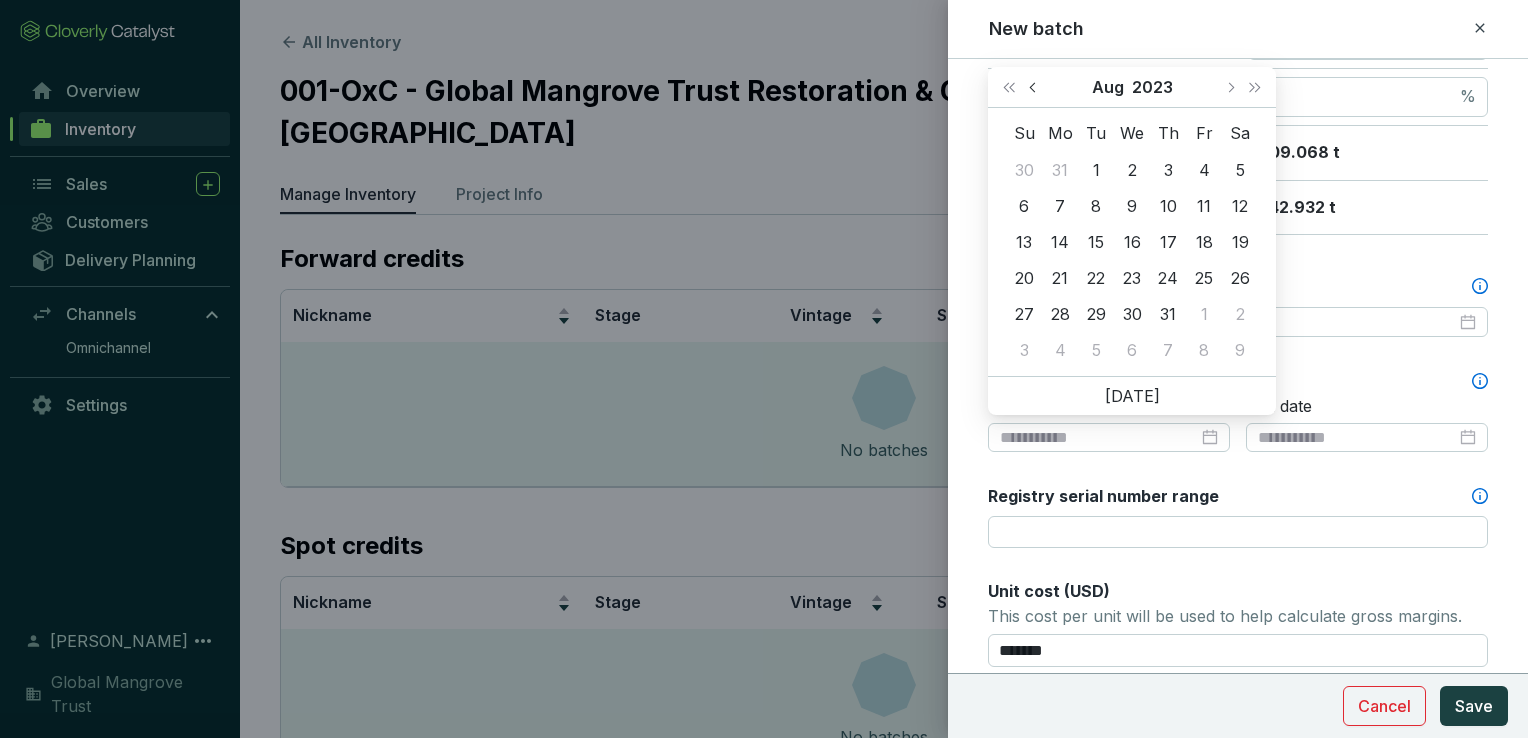 click at bounding box center (1034, 87) 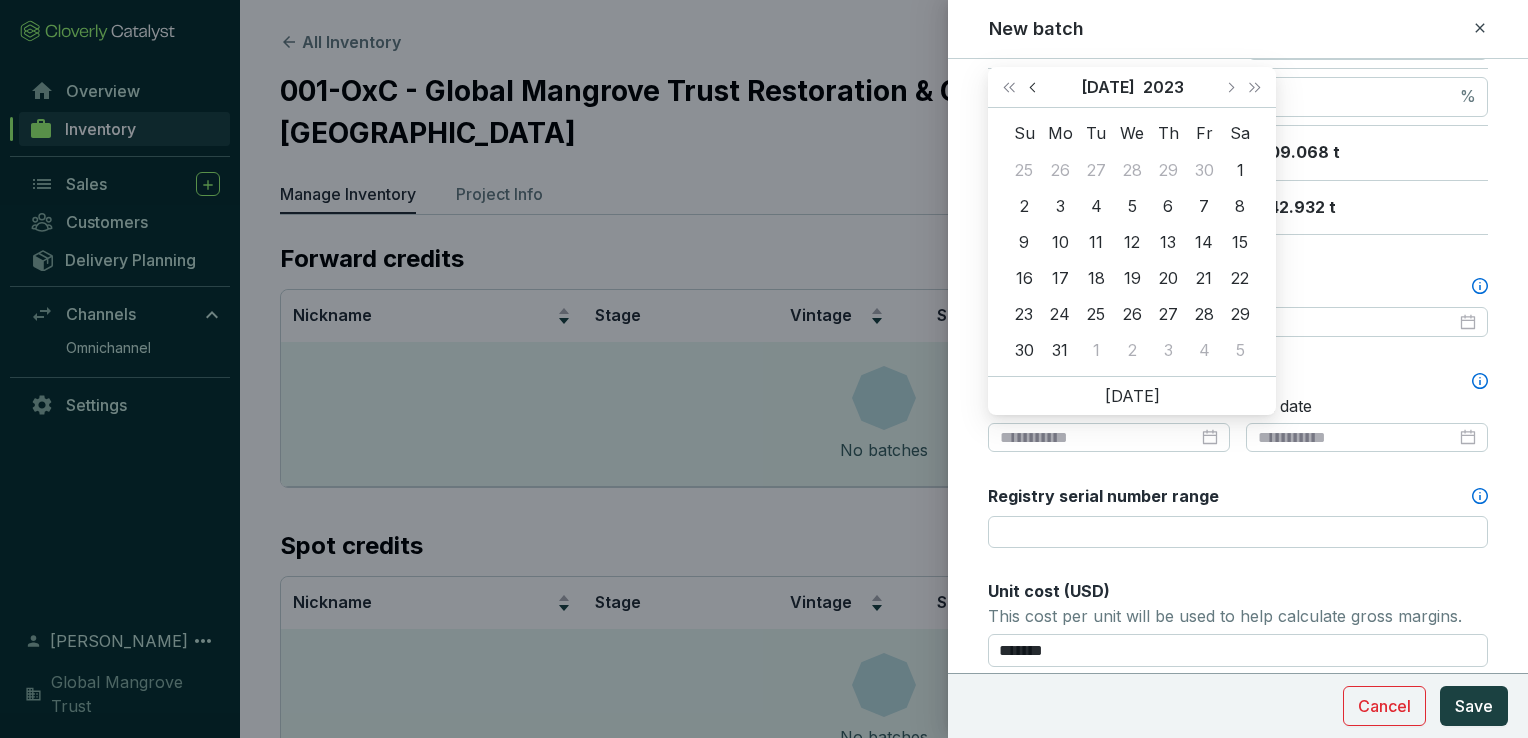 click at bounding box center (1034, 87) 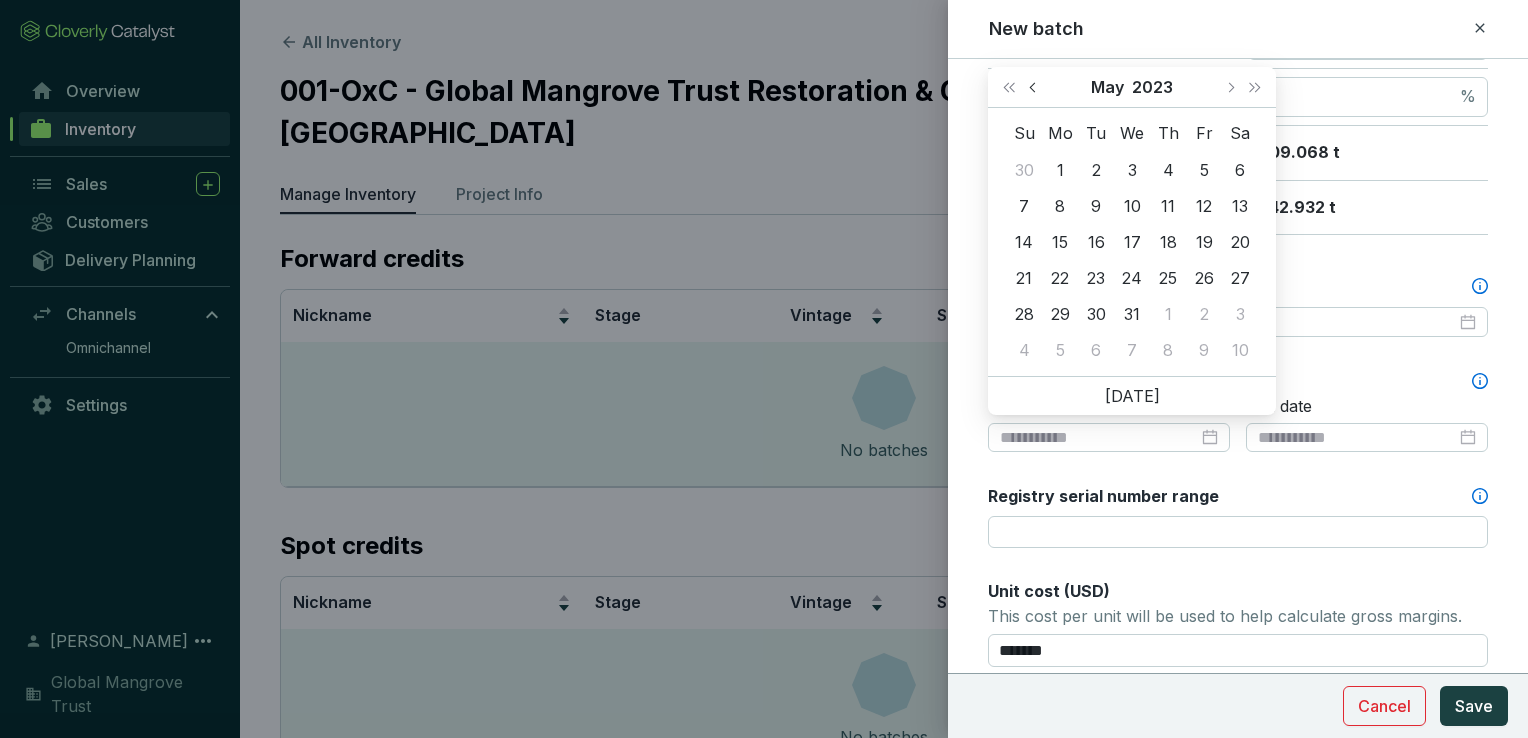 click at bounding box center [1034, 87] 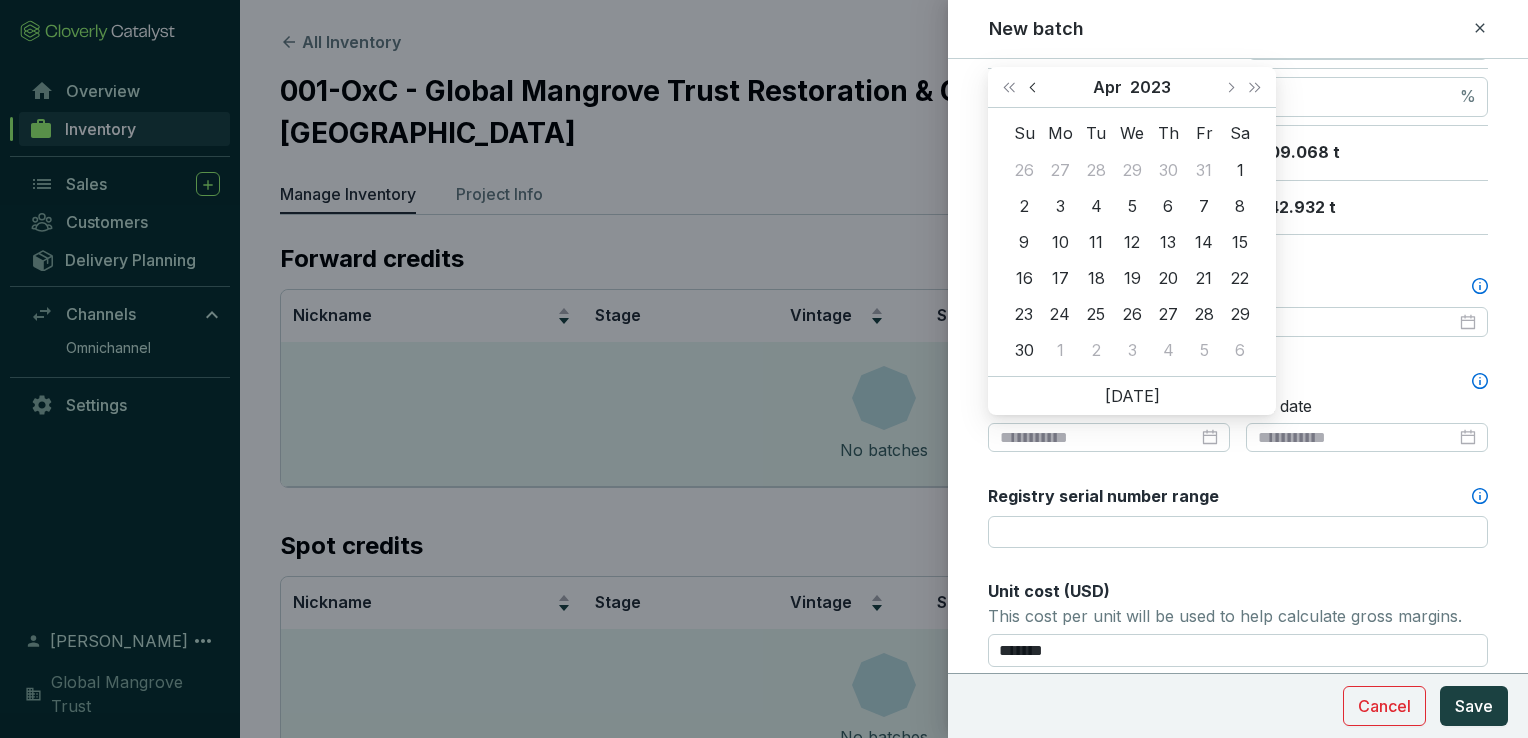 click at bounding box center [1034, 87] 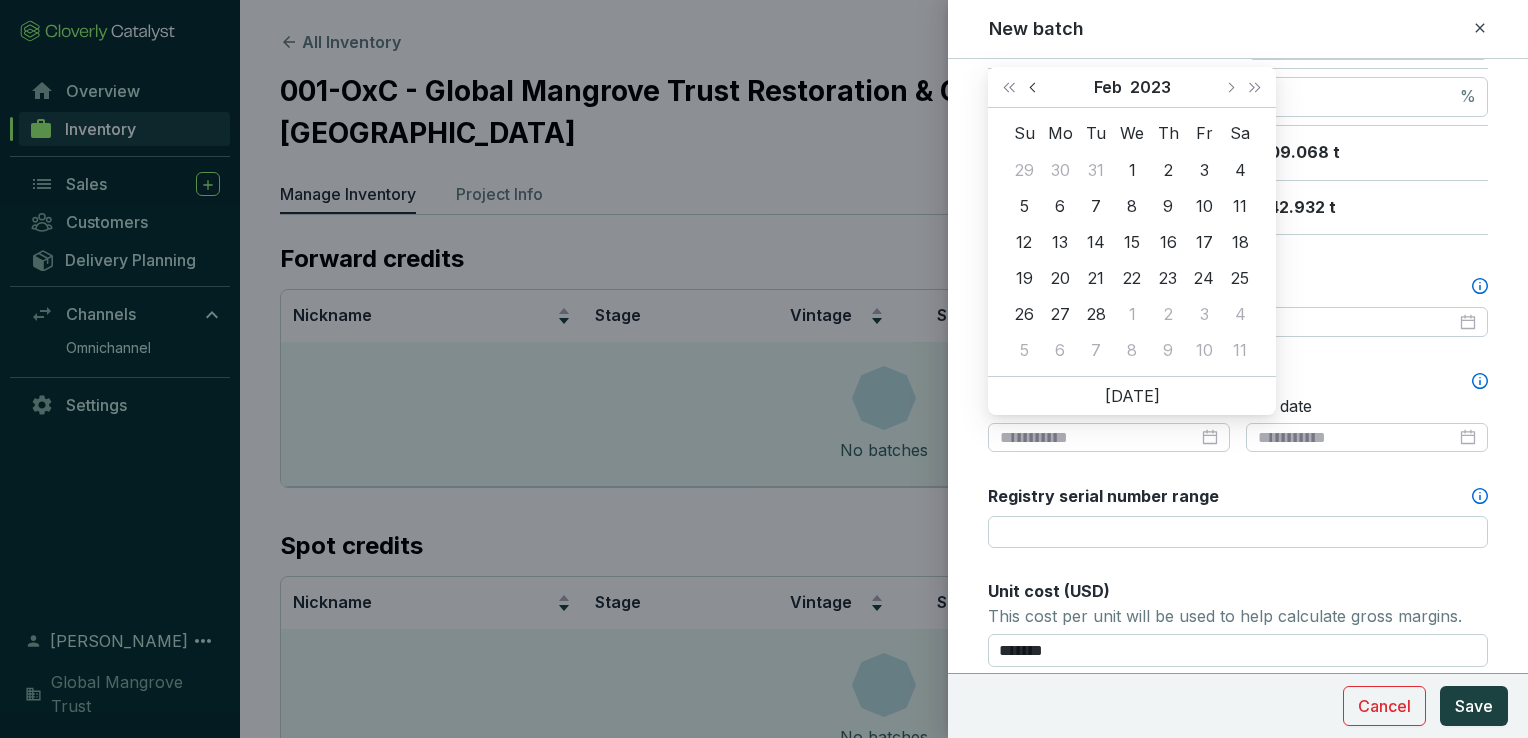 click at bounding box center (1034, 87) 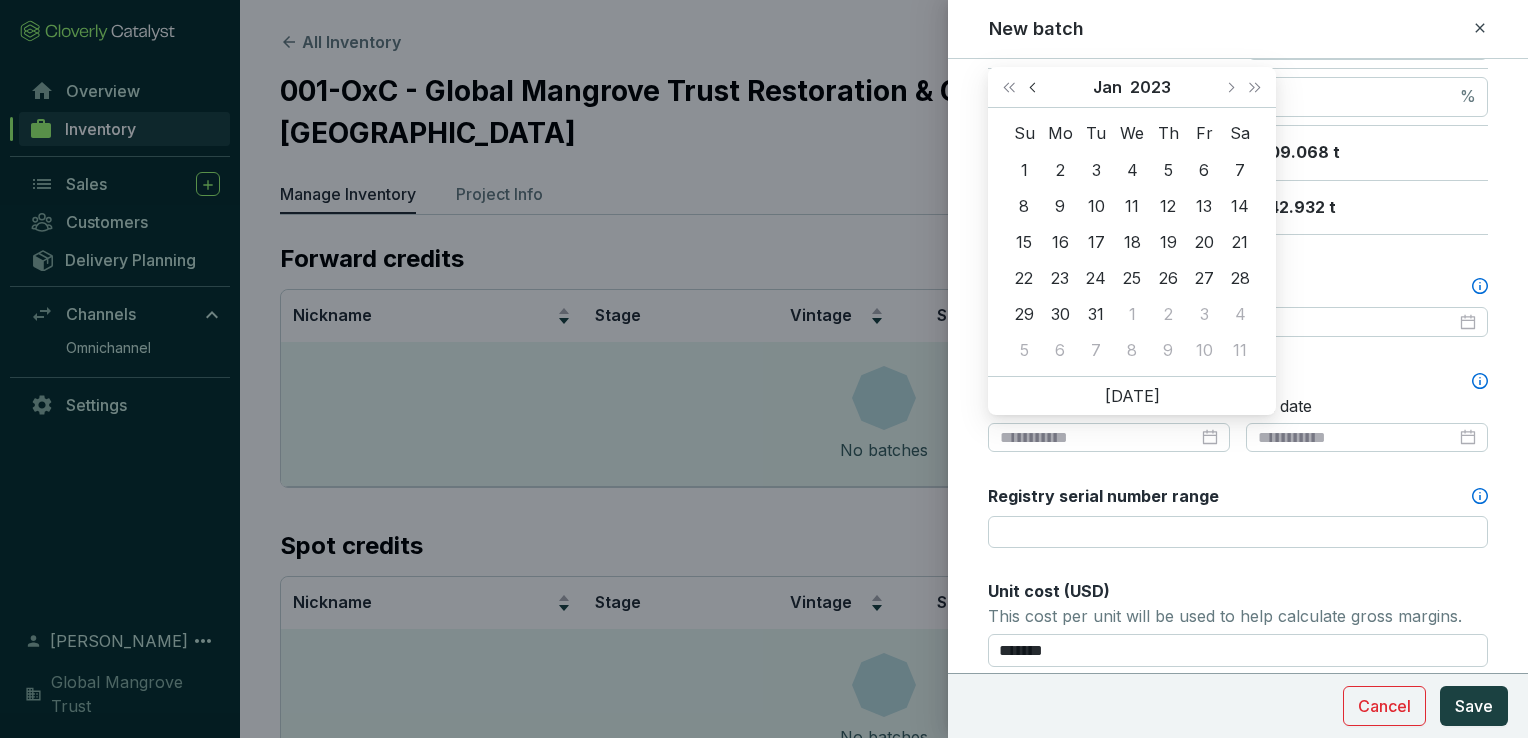click at bounding box center (1034, 87) 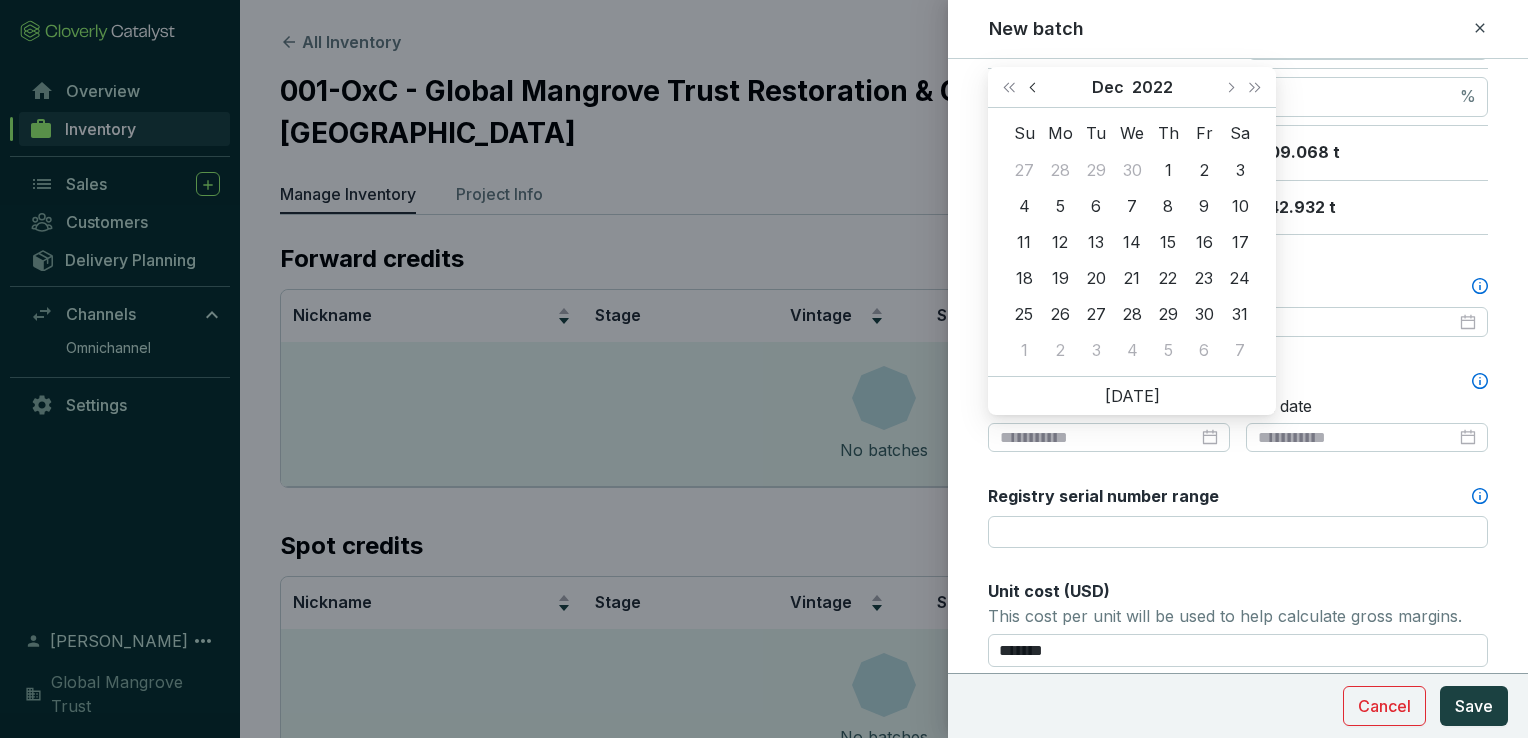 click at bounding box center (1034, 87) 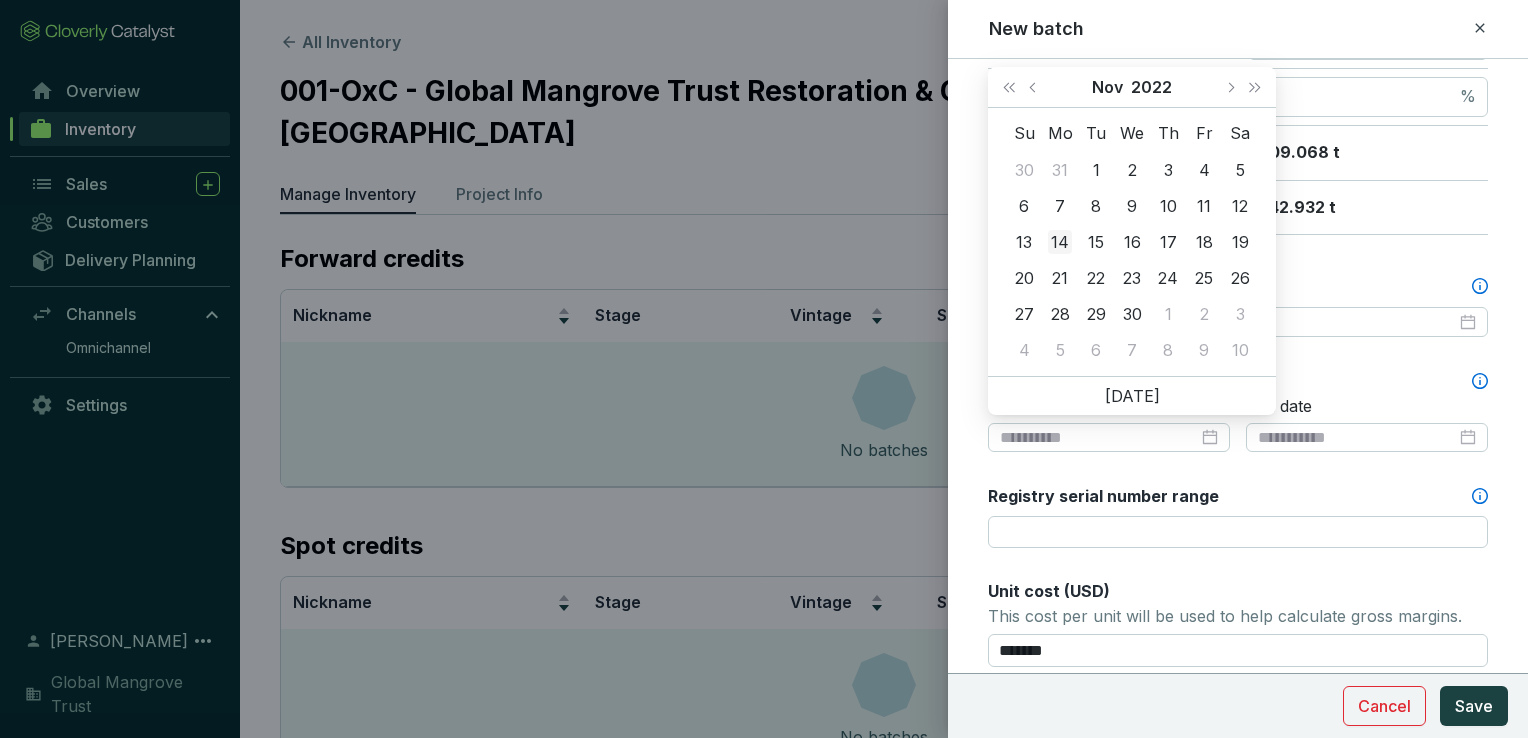 type on "**********" 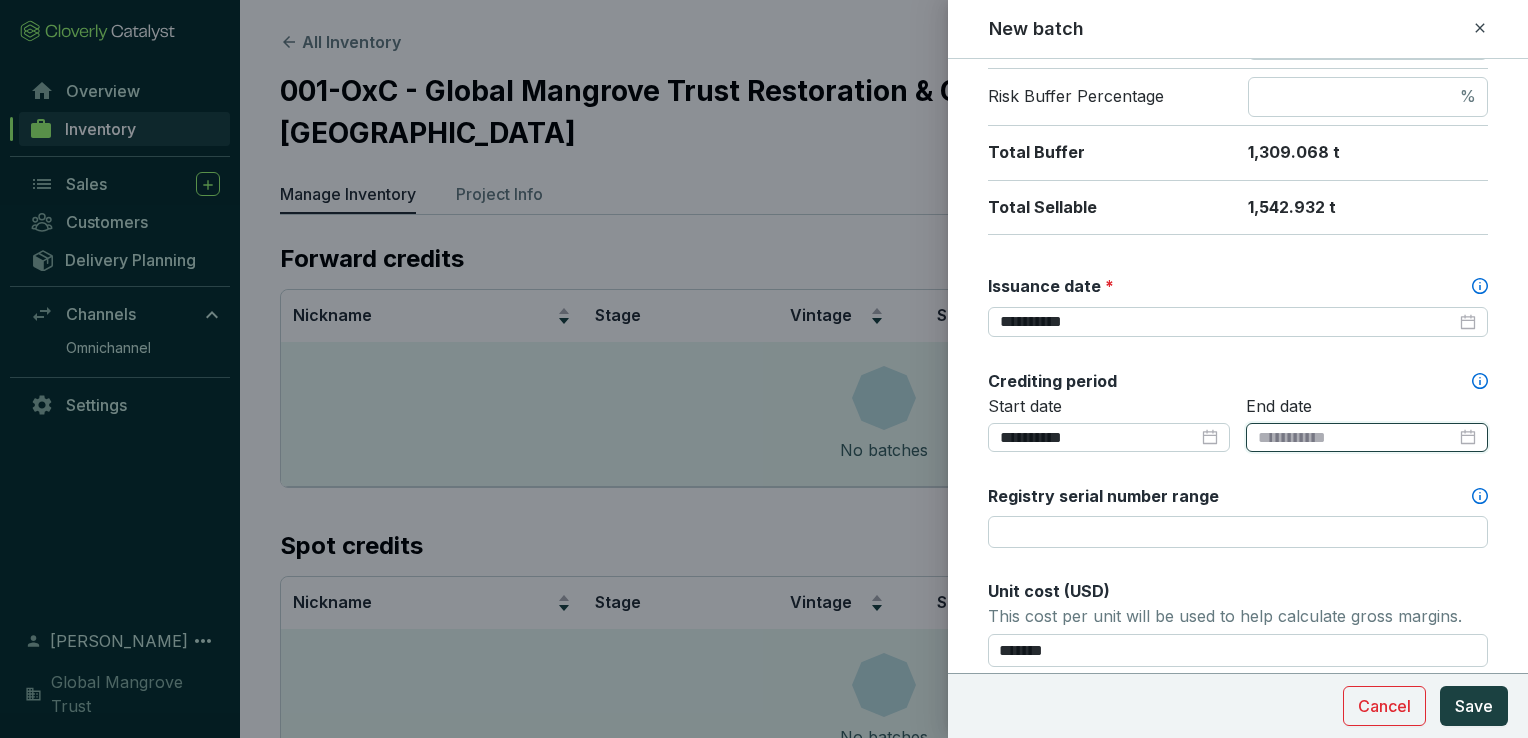 click at bounding box center [1357, 438] 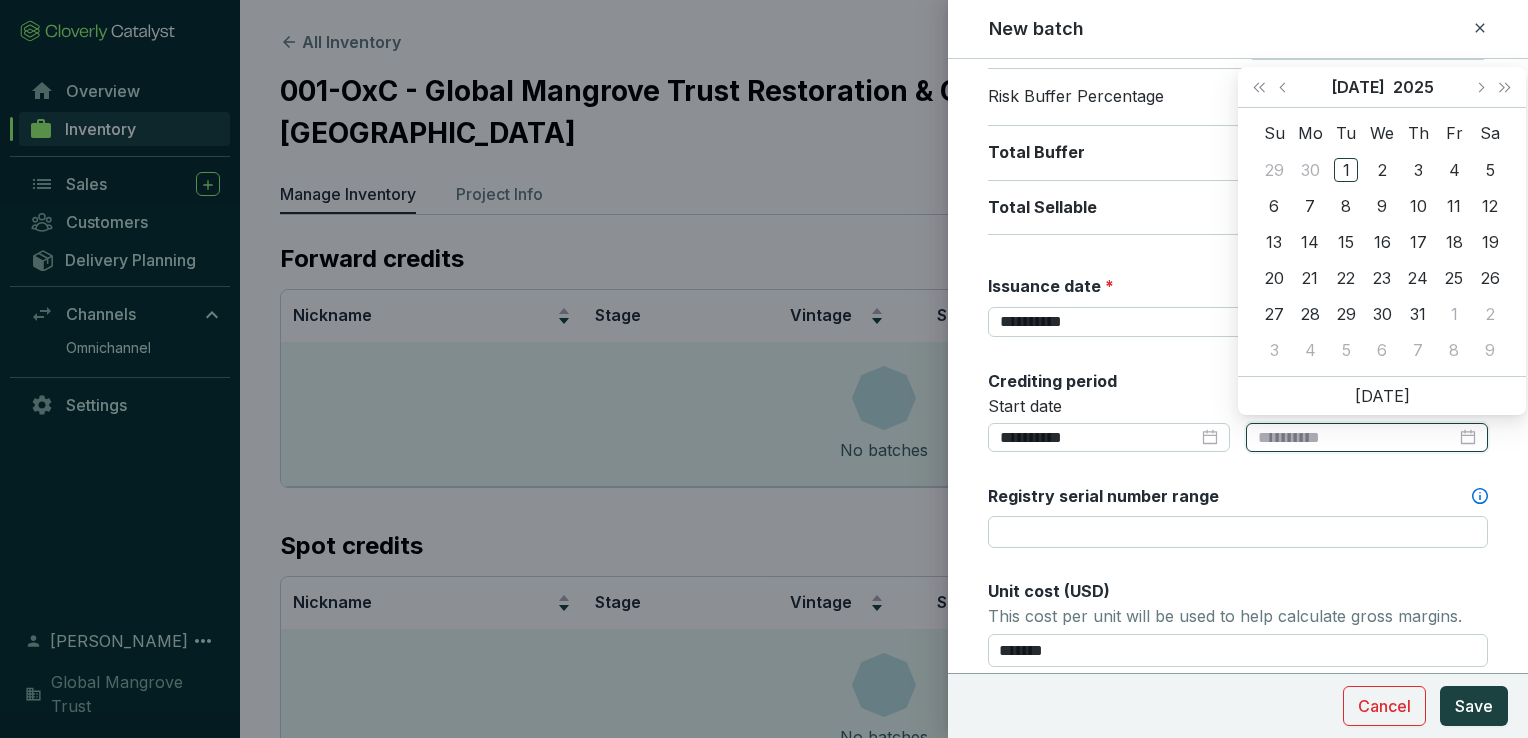 type on "**********" 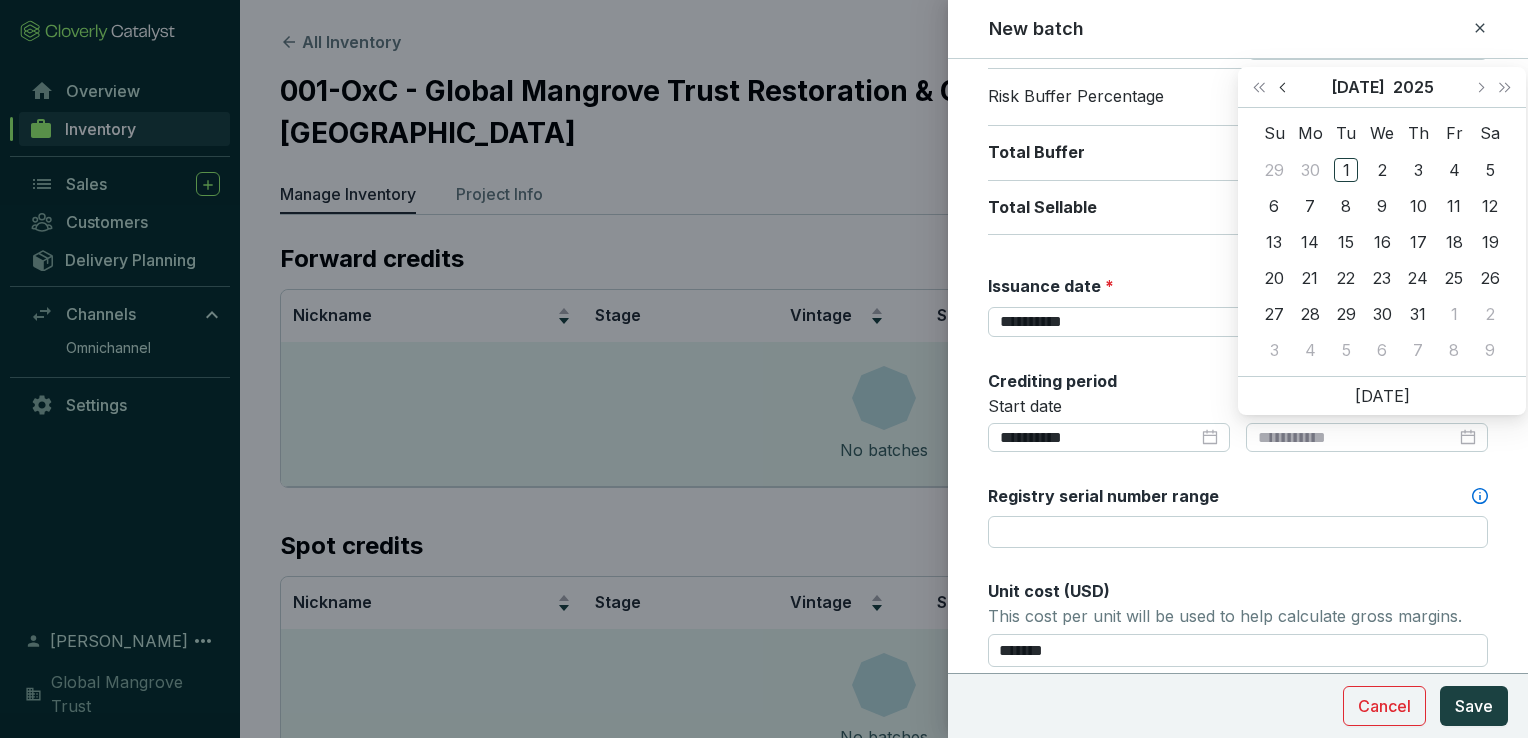 click at bounding box center (1284, 87) 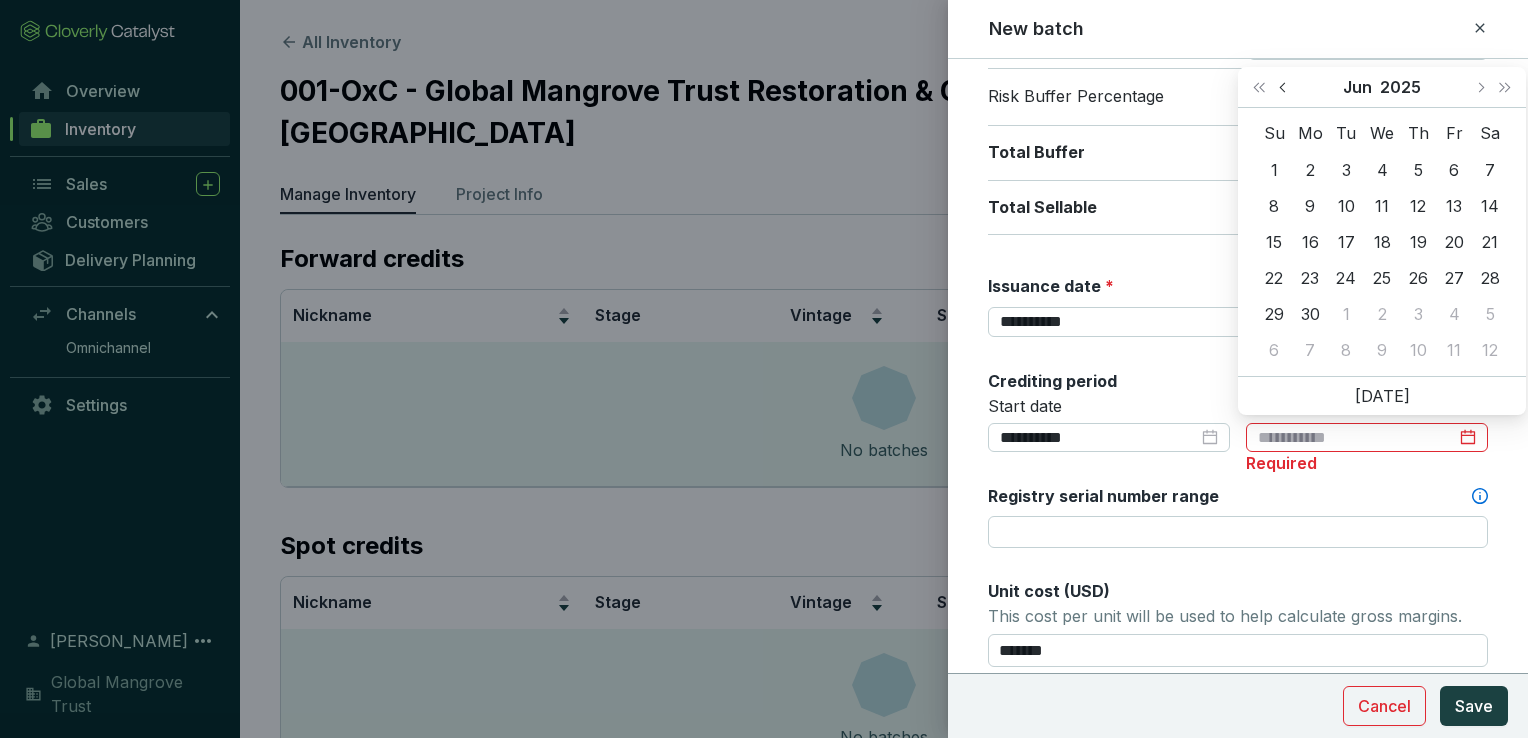 click at bounding box center (1284, 87) 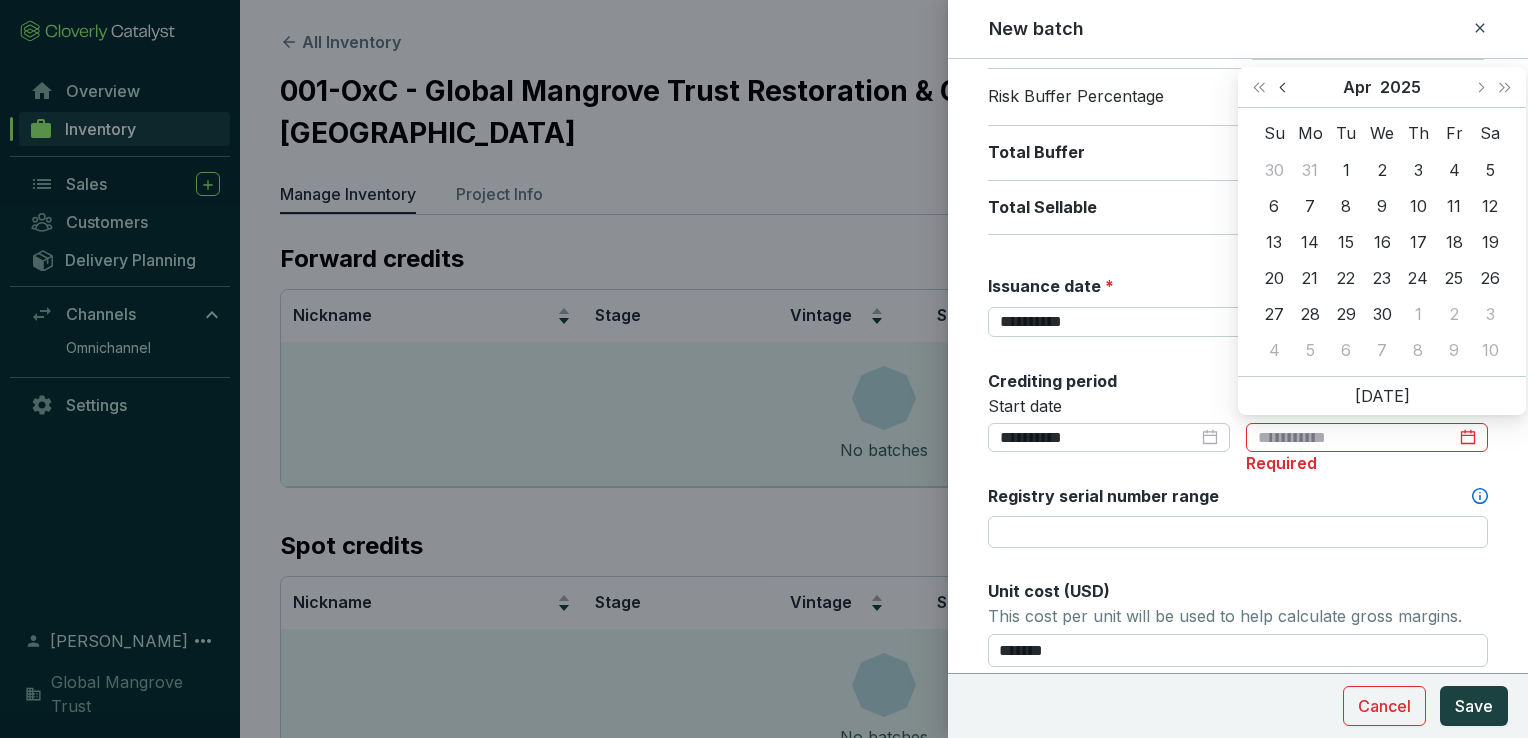 click at bounding box center (1284, 87) 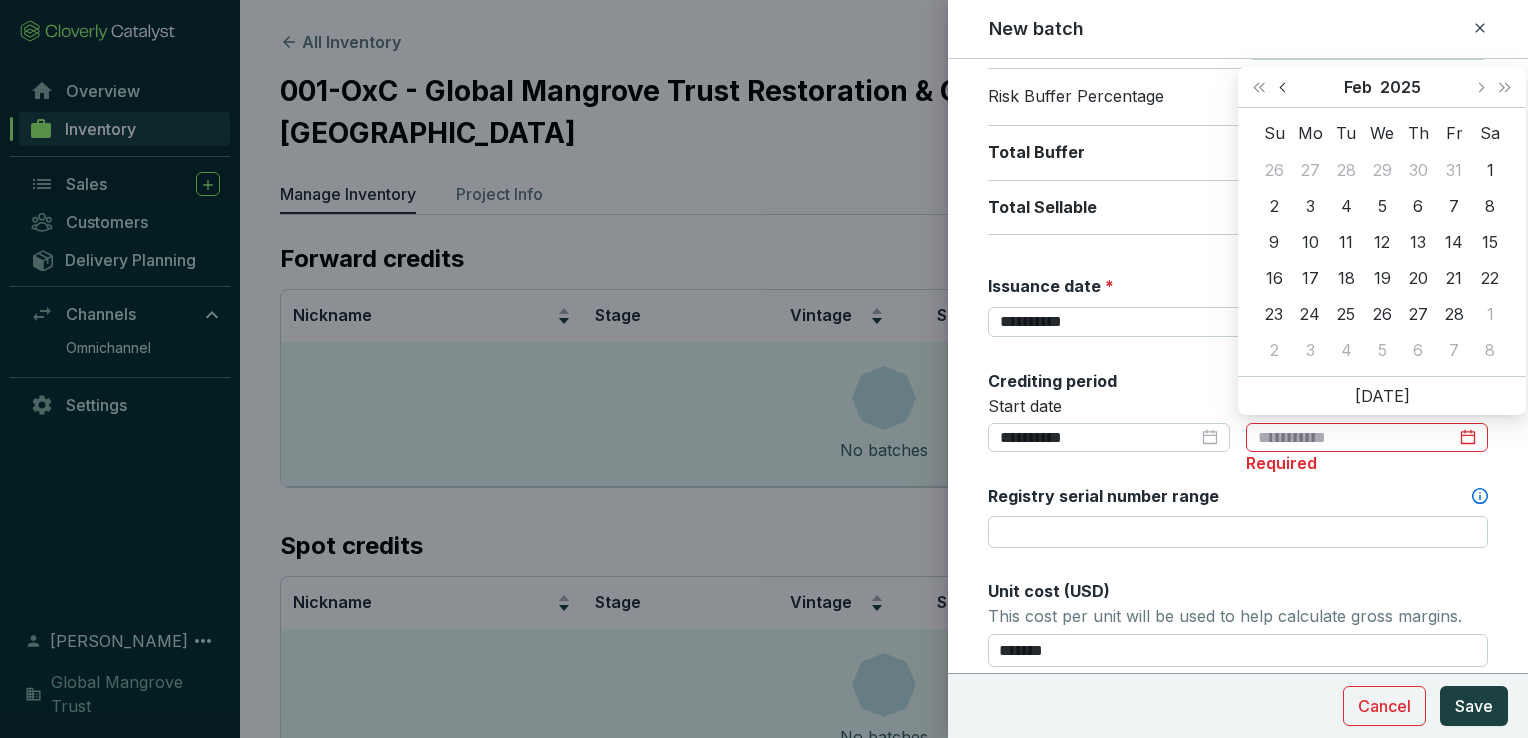click at bounding box center (1284, 87) 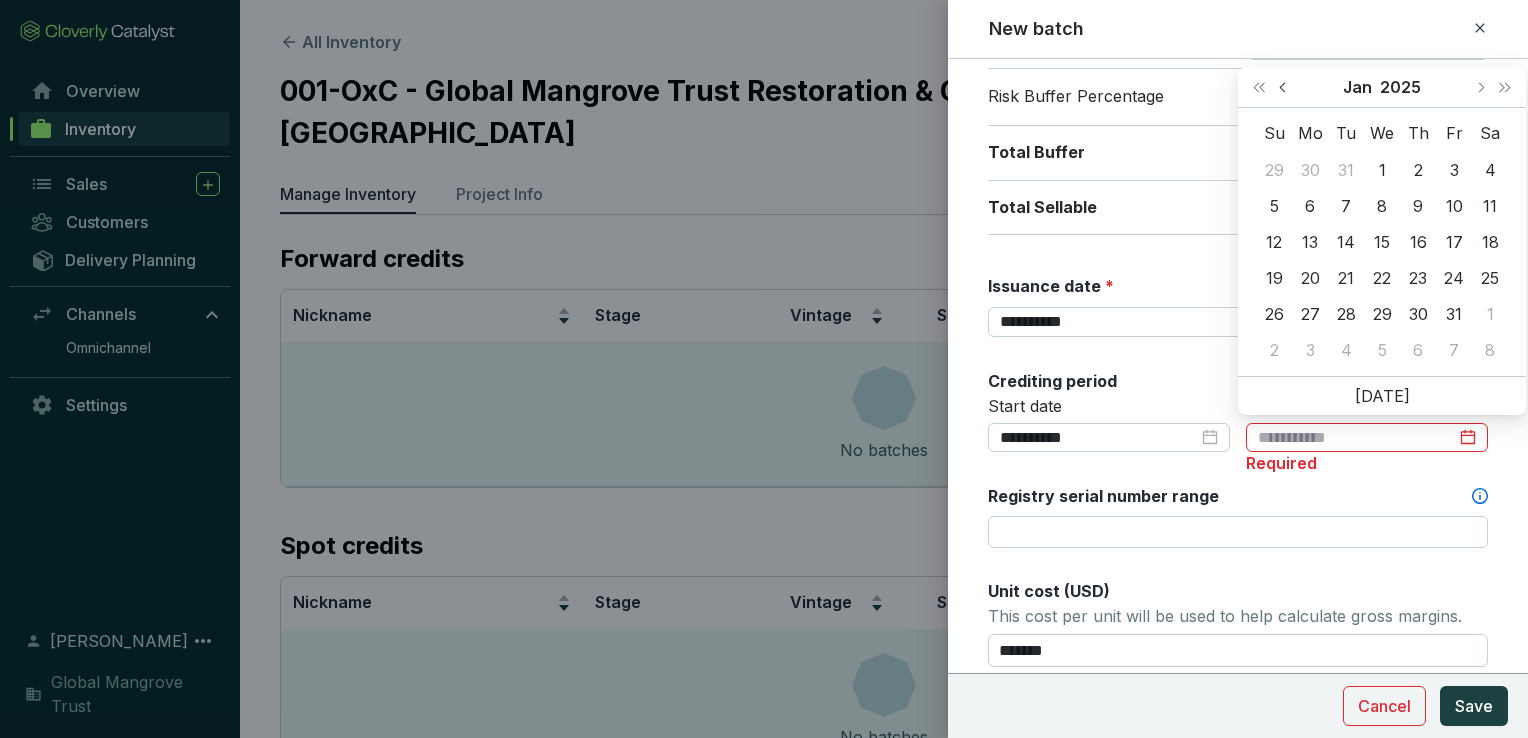 click at bounding box center [1284, 87] 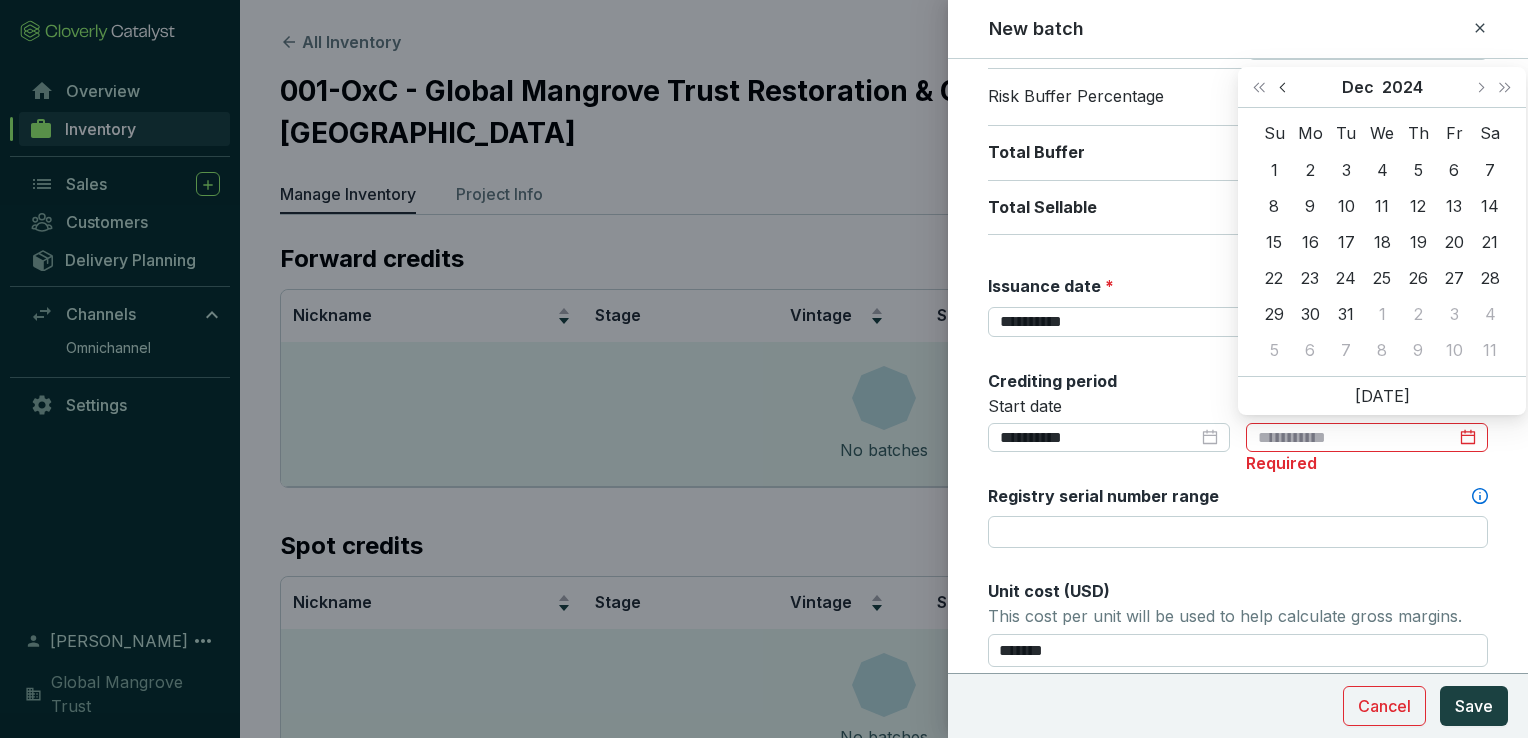 click at bounding box center [1284, 87] 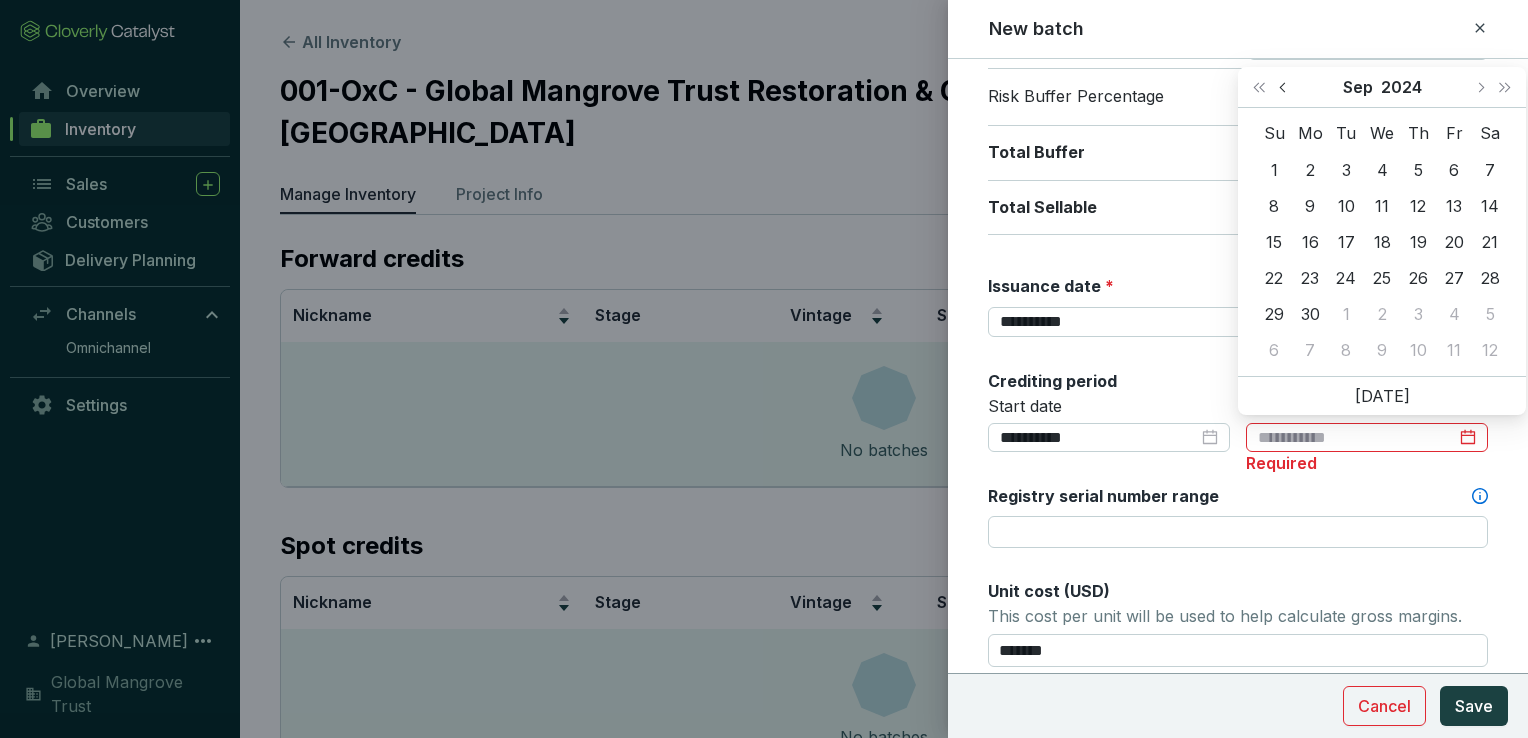 click at bounding box center (1284, 87) 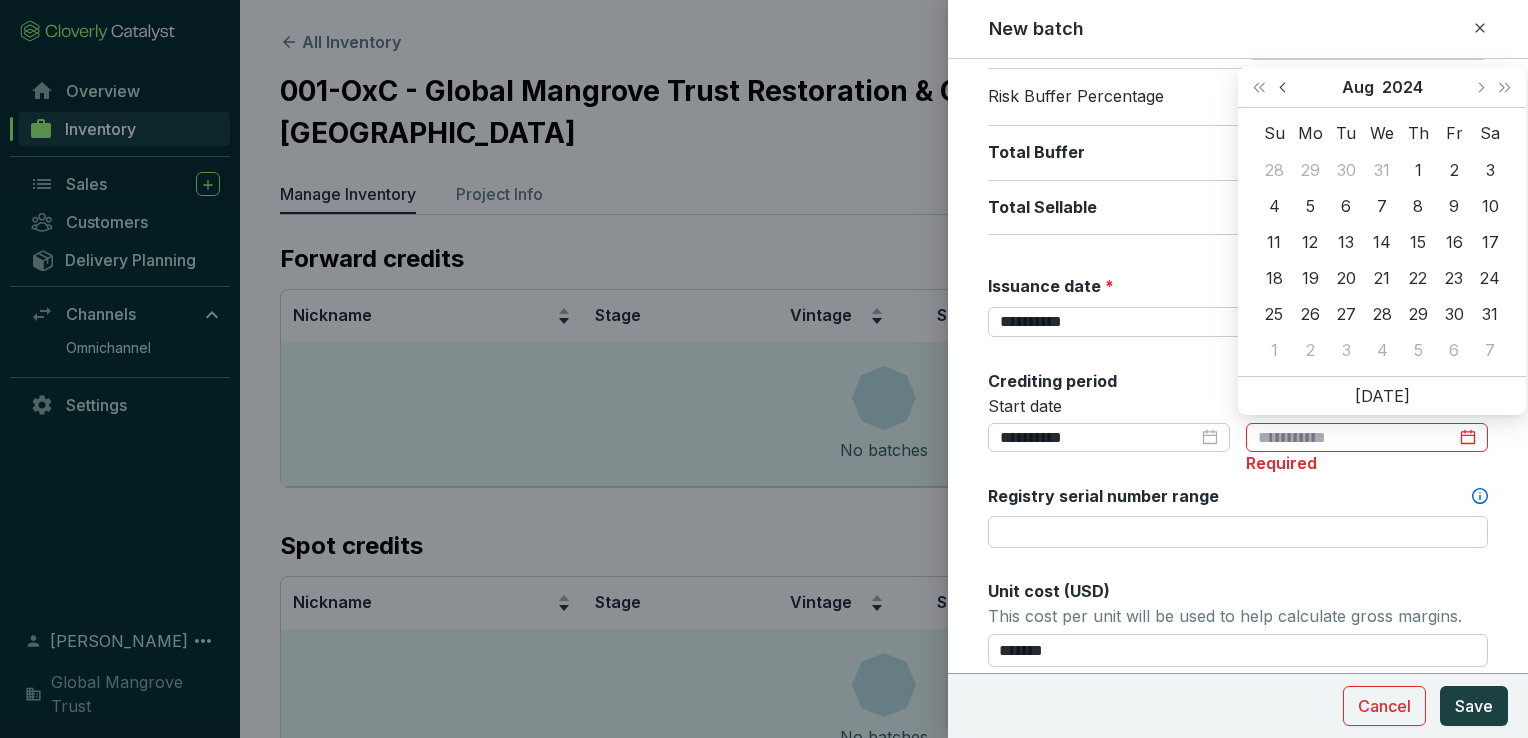 click at bounding box center [1284, 87] 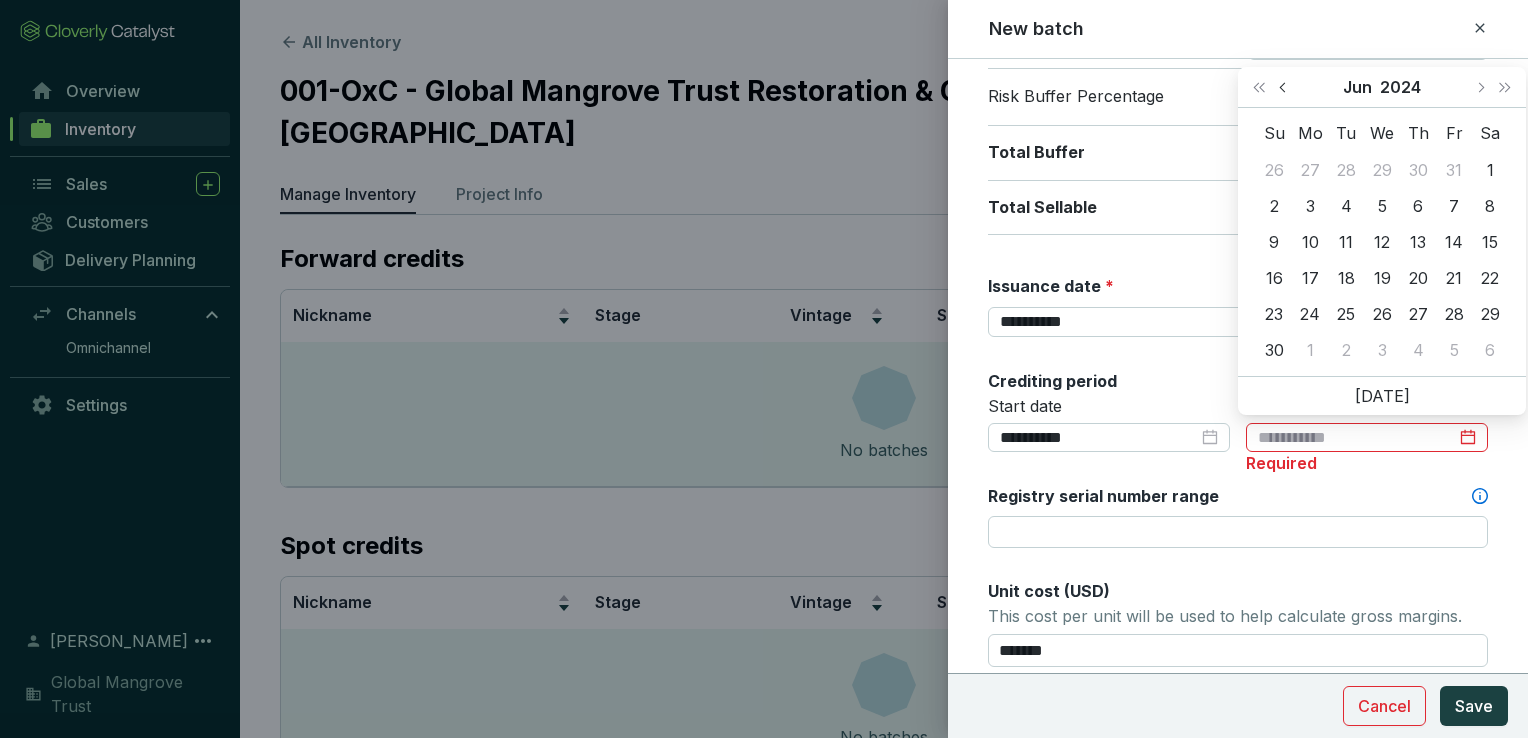 click at bounding box center [1284, 87] 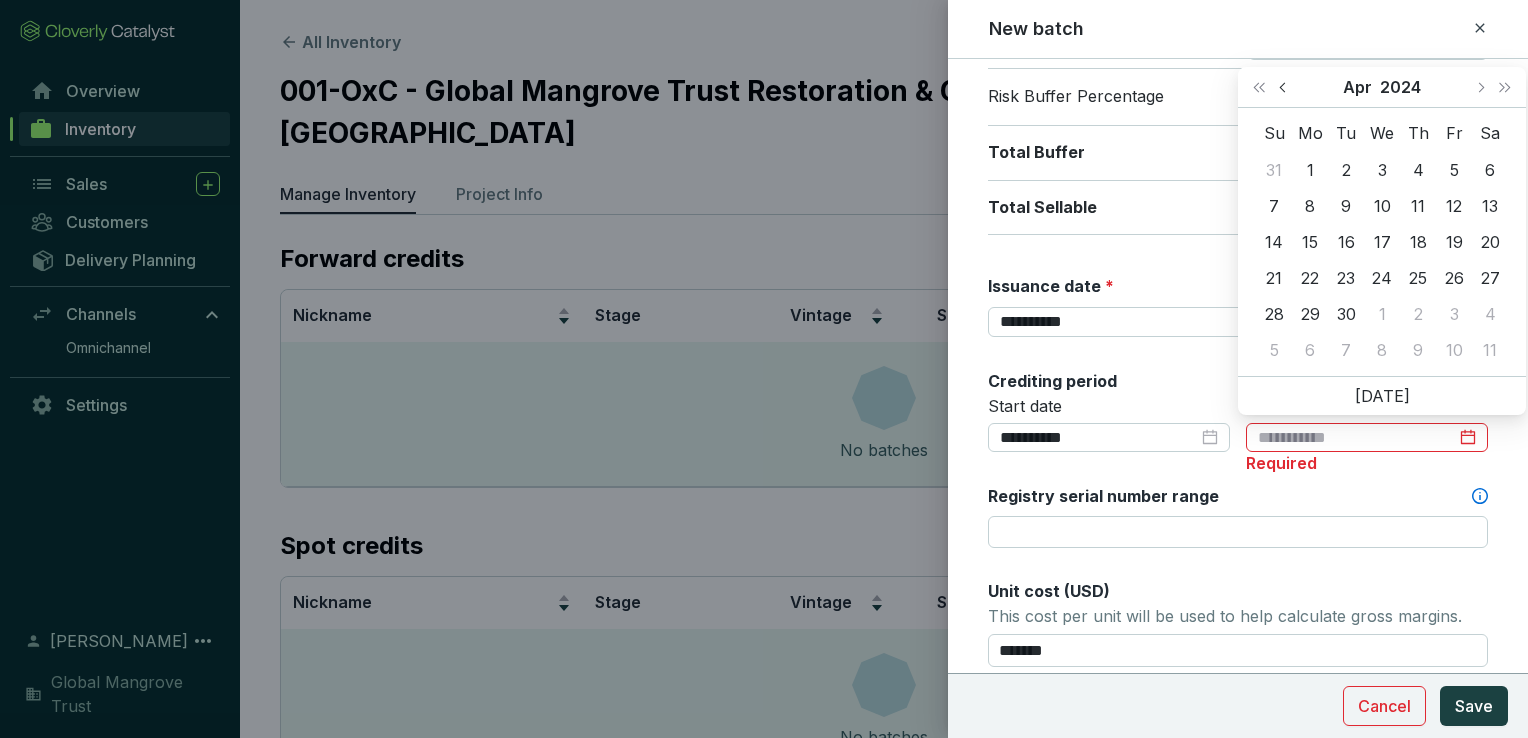 click at bounding box center [1284, 87] 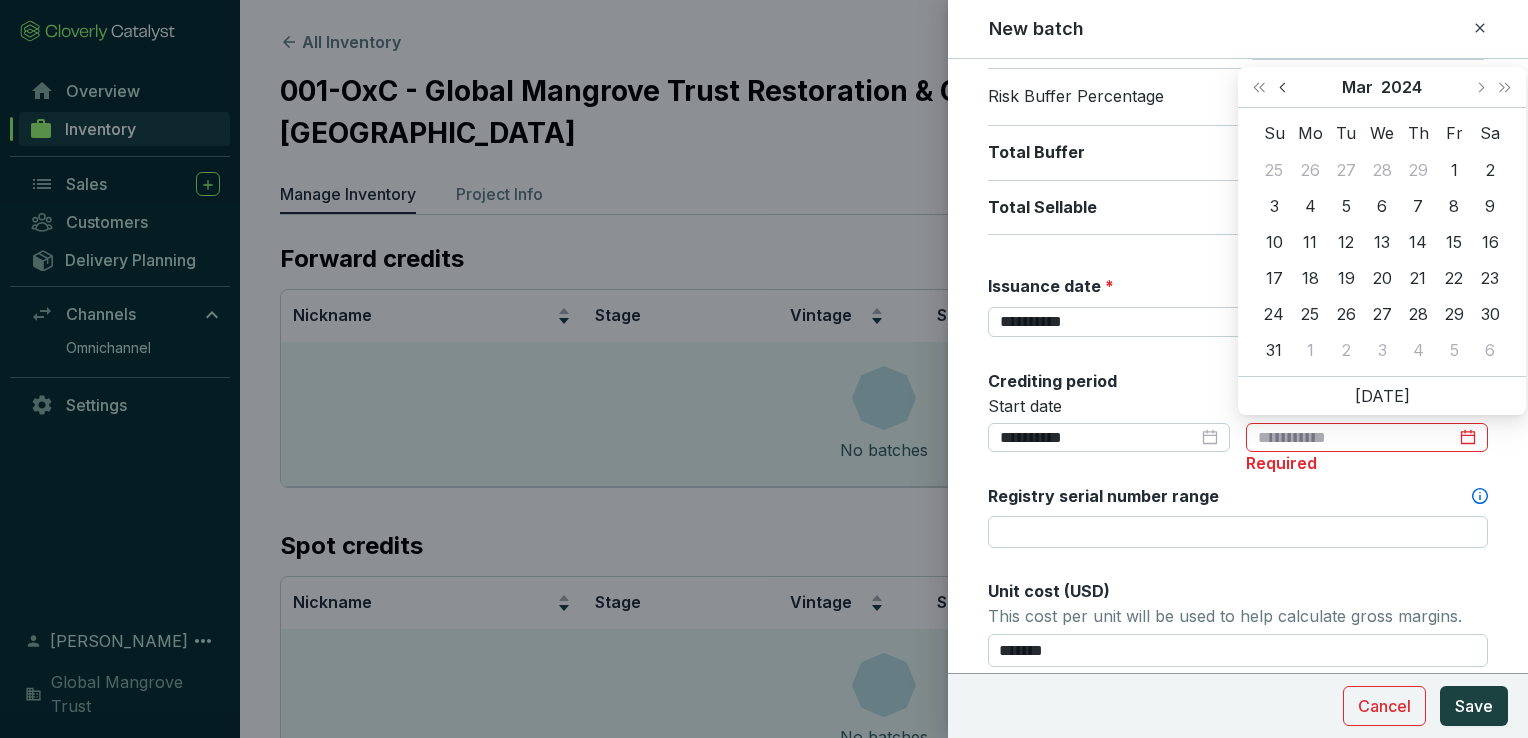 click at bounding box center (1284, 87) 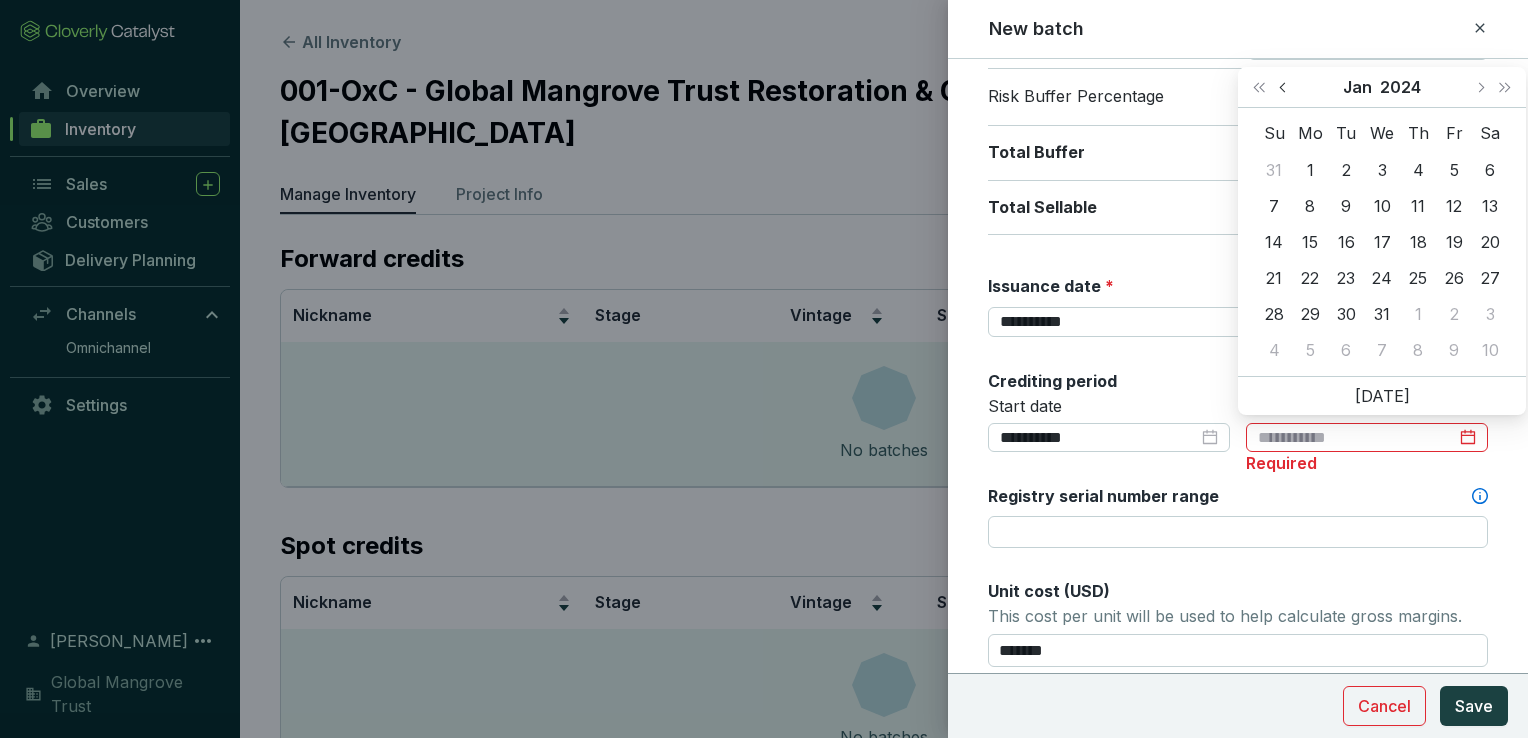 click at bounding box center (1284, 87) 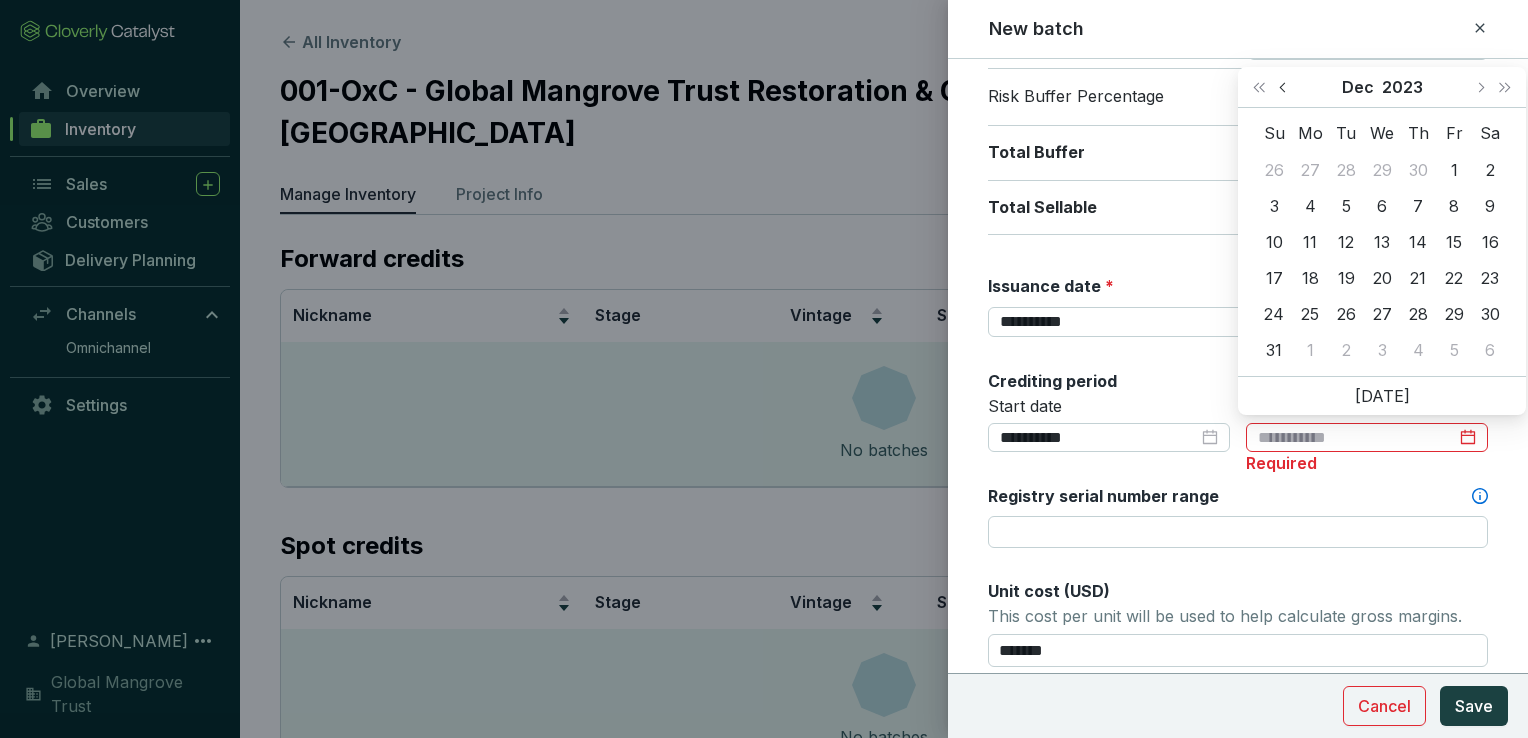 click at bounding box center (1284, 87) 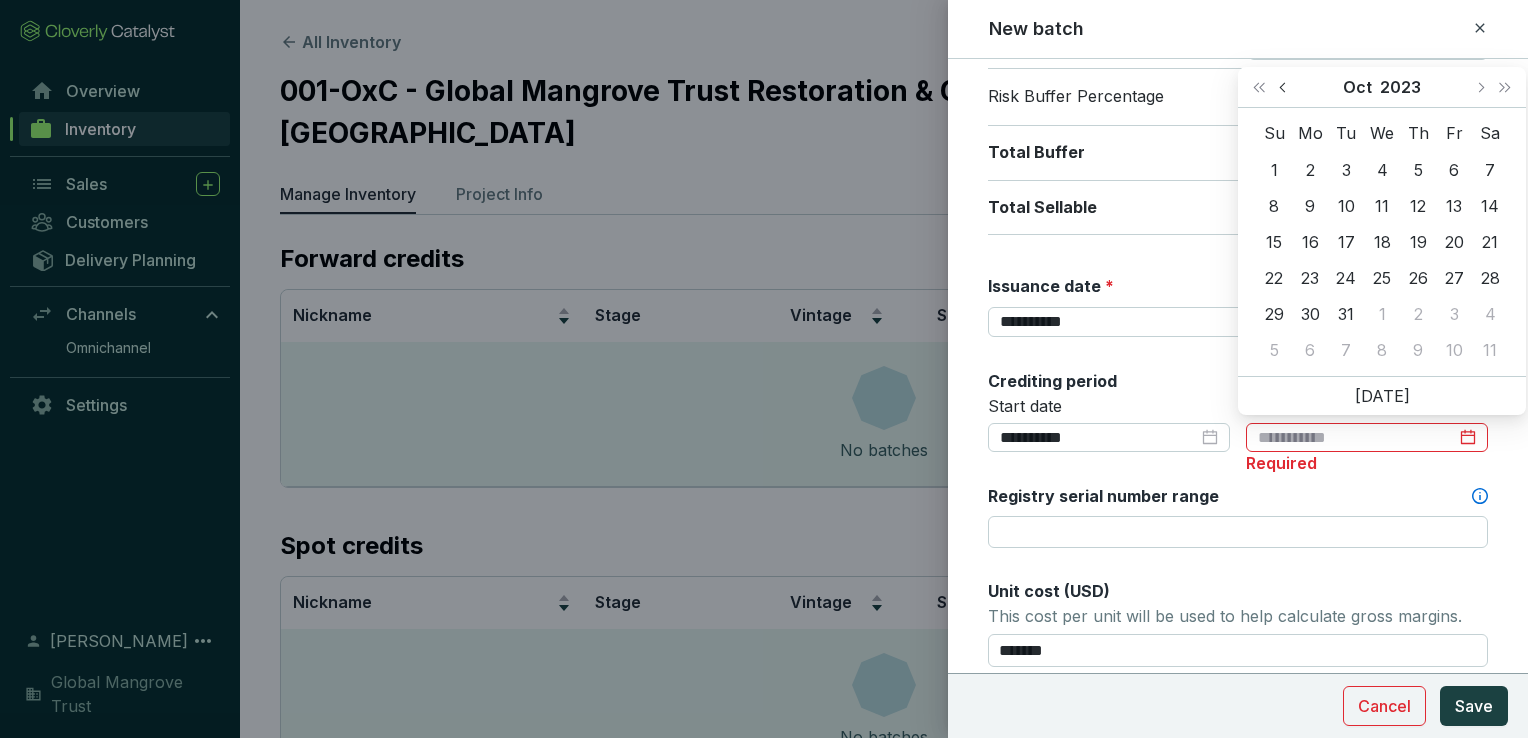 click at bounding box center (1284, 87) 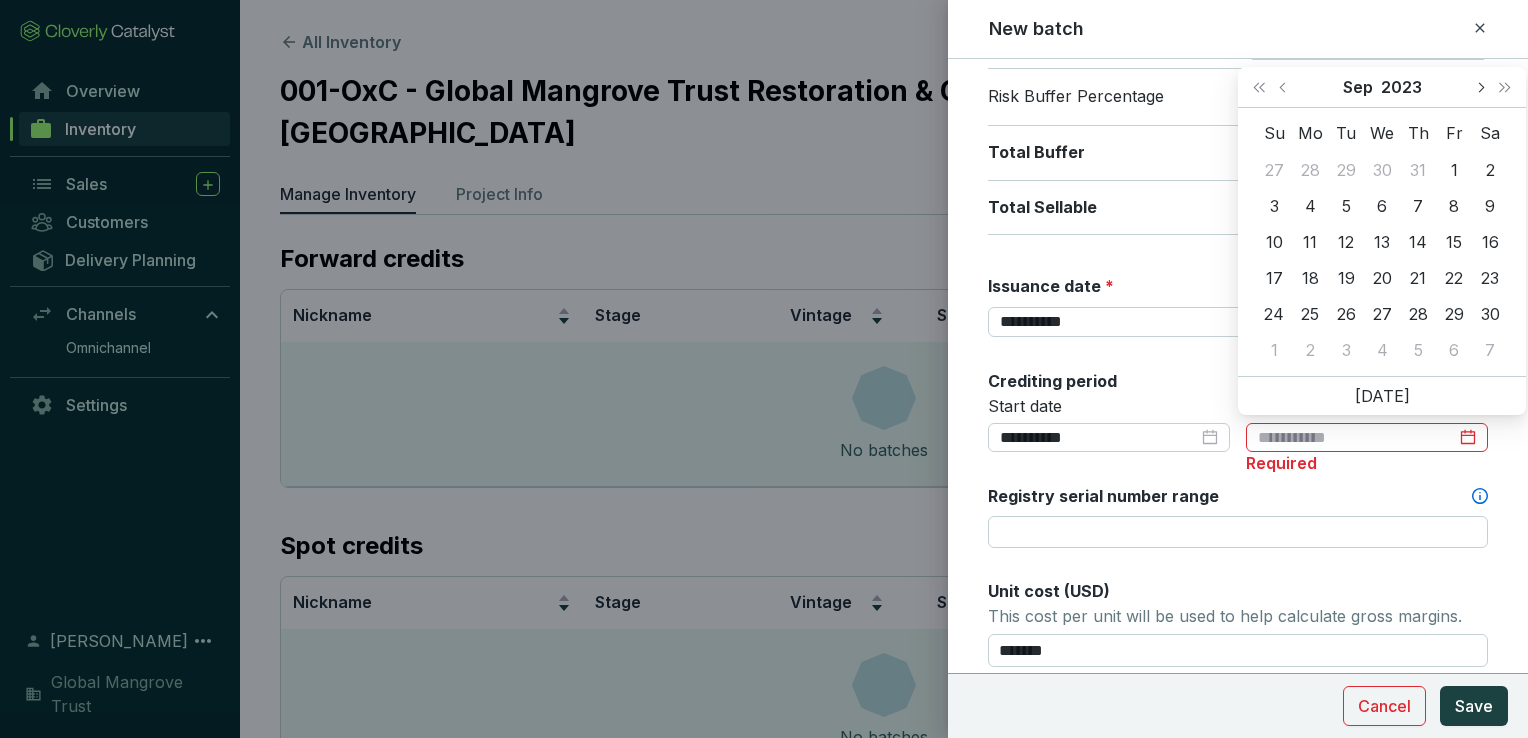 click at bounding box center (1480, 87) 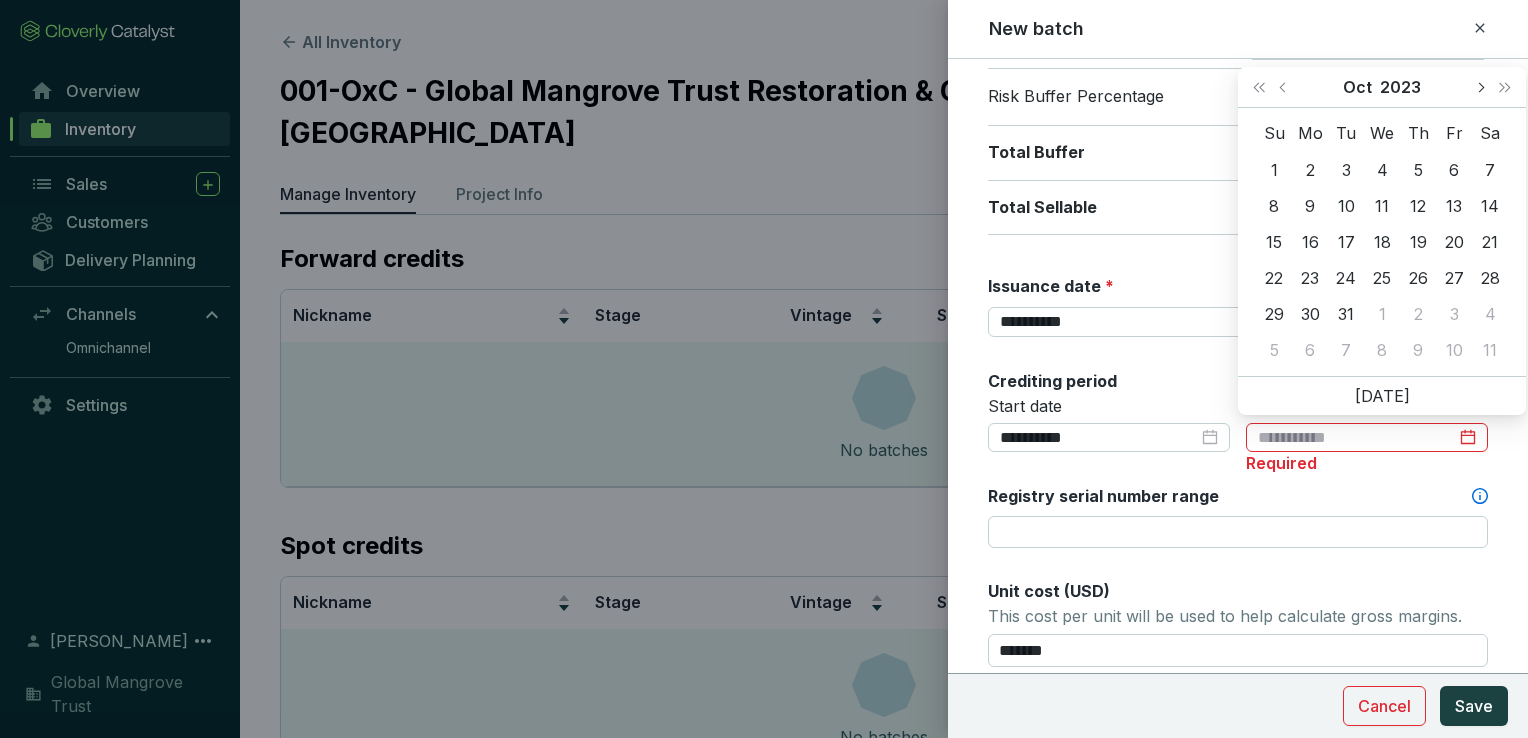 click at bounding box center [1480, 87] 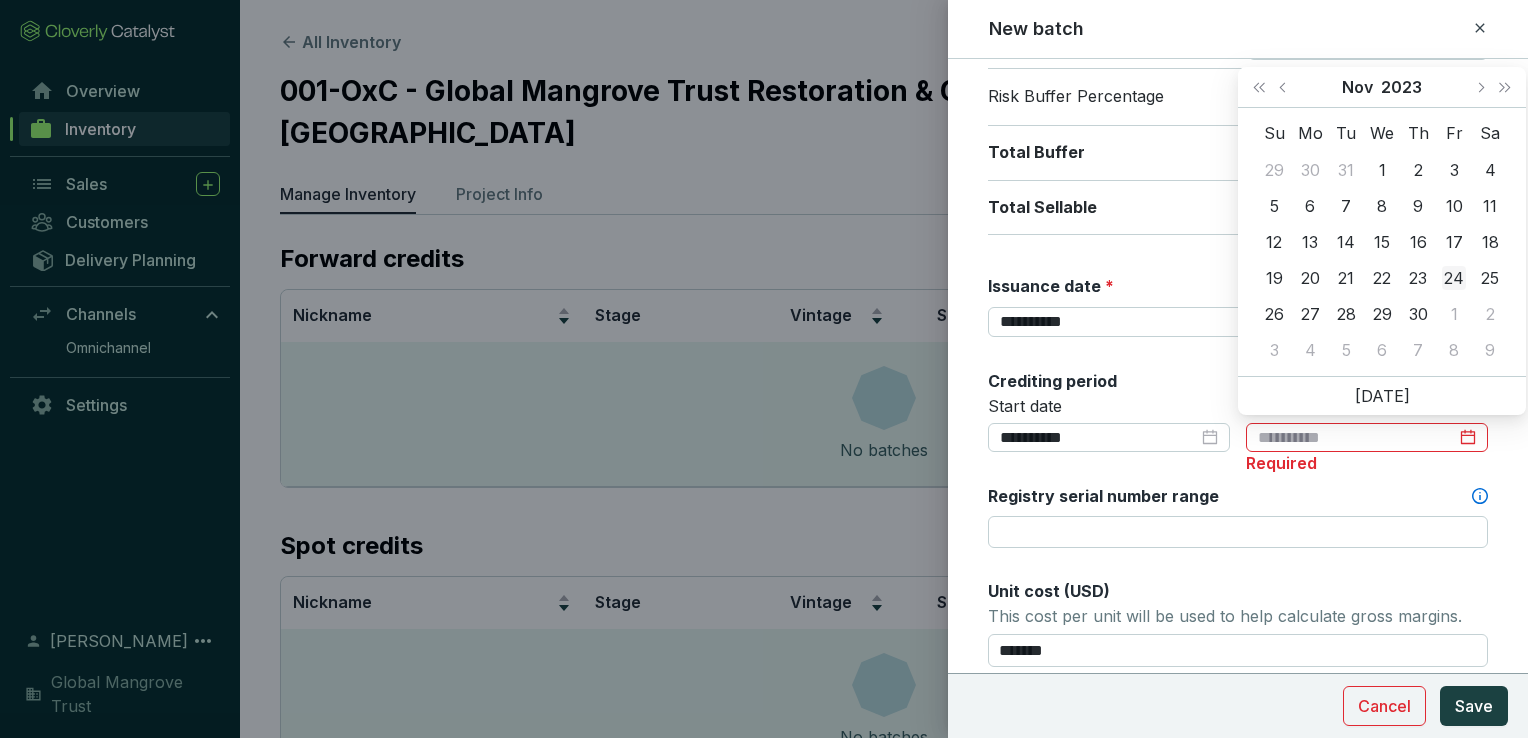 type on "**********" 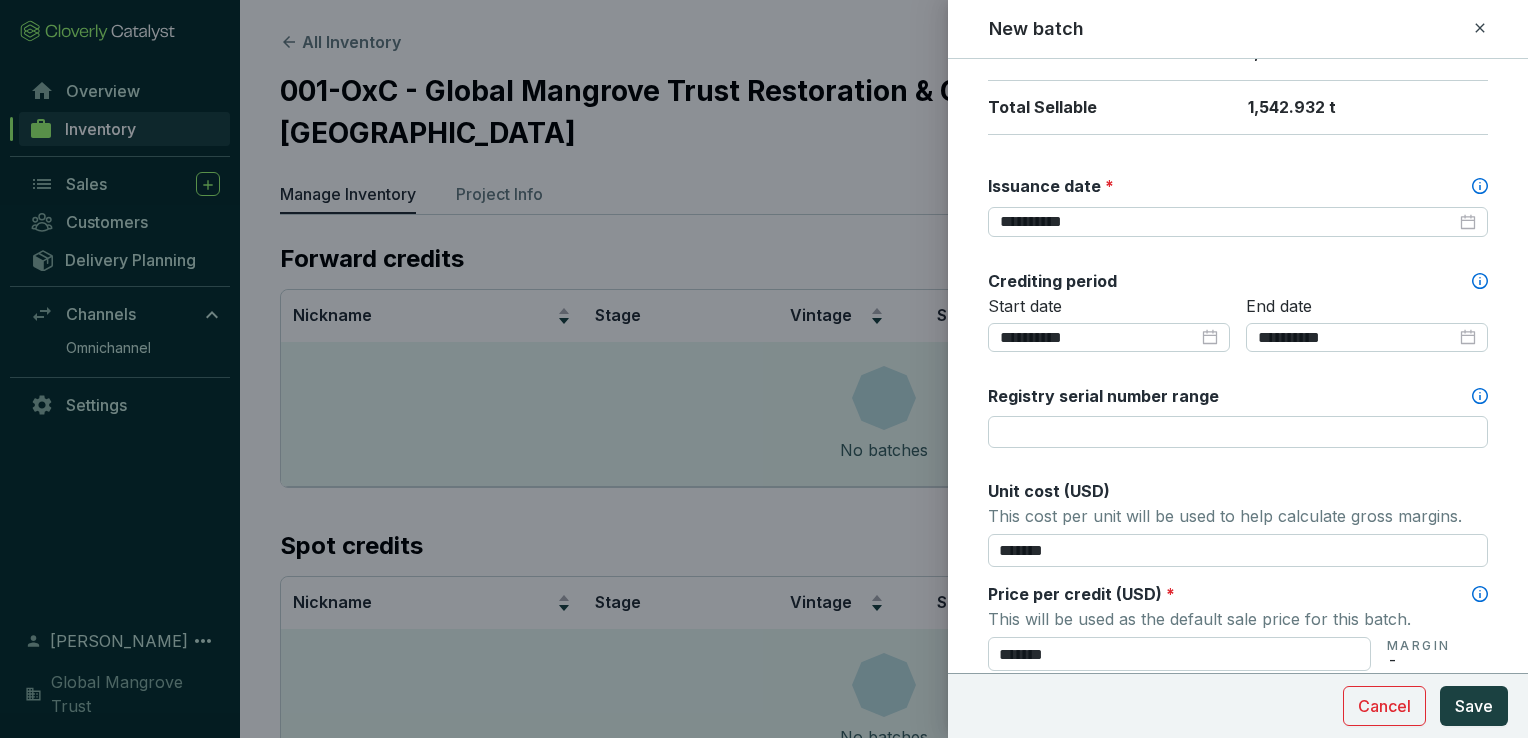 scroll, scrollTop: 600, scrollLeft: 0, axis: vertical 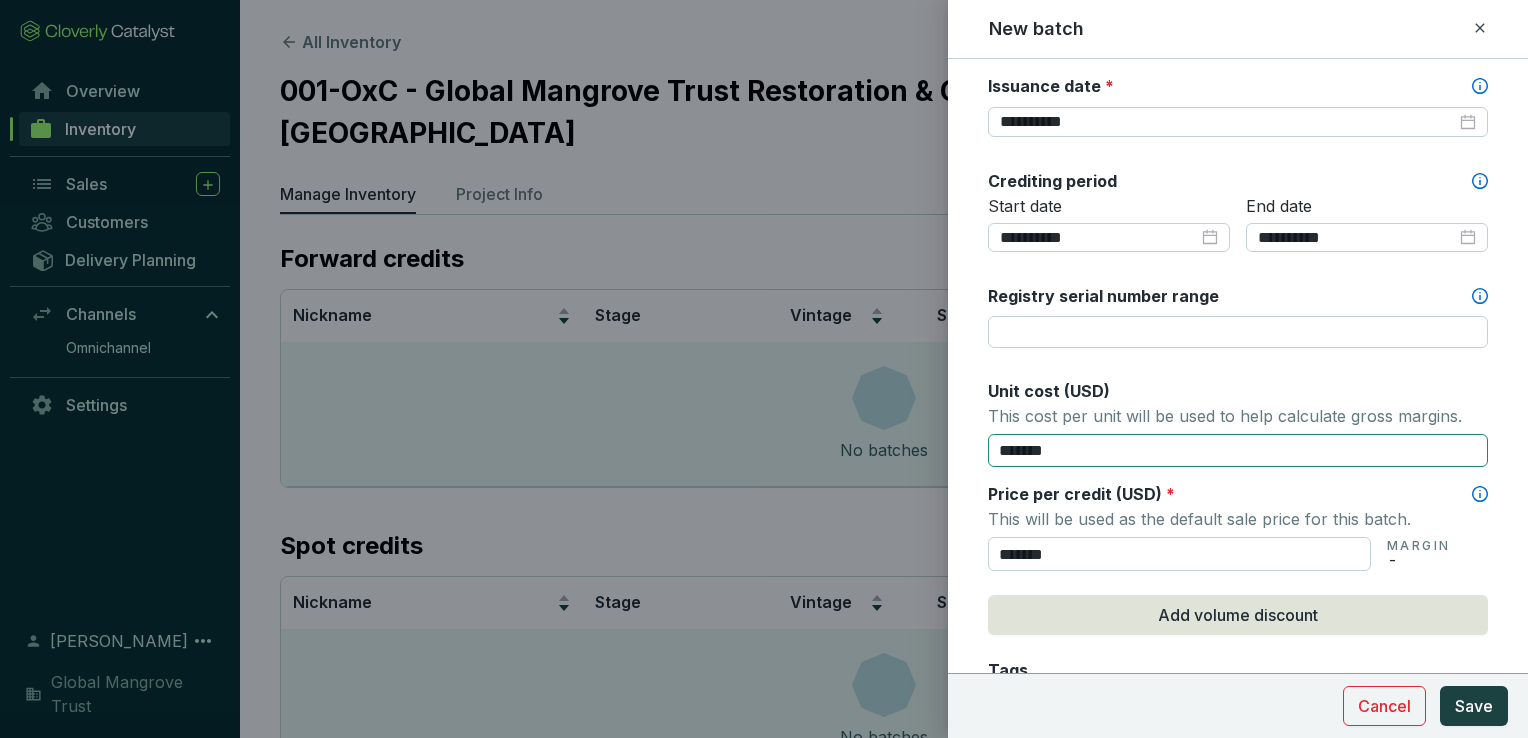 click on "*******" at bounding box center [1238, 451] 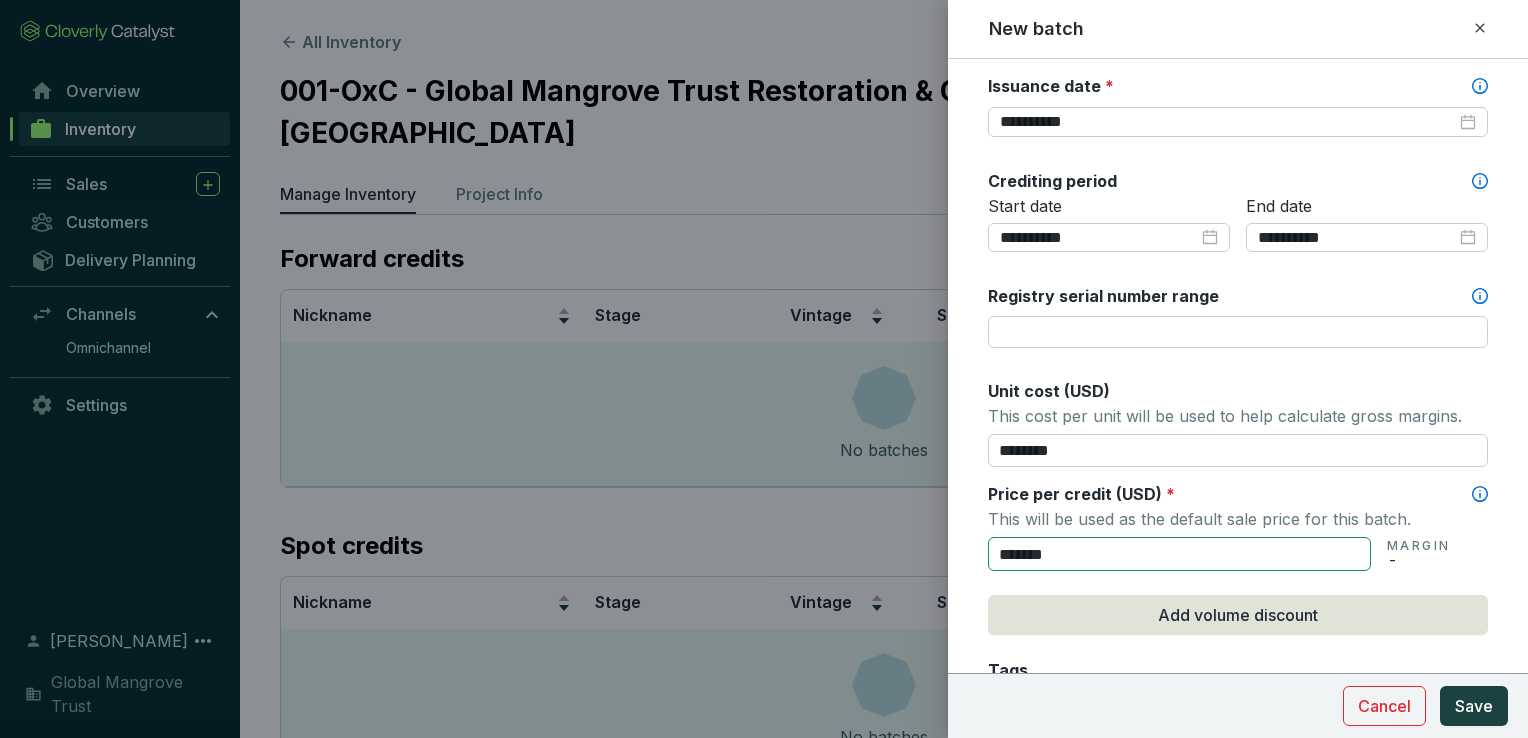 type on "********" 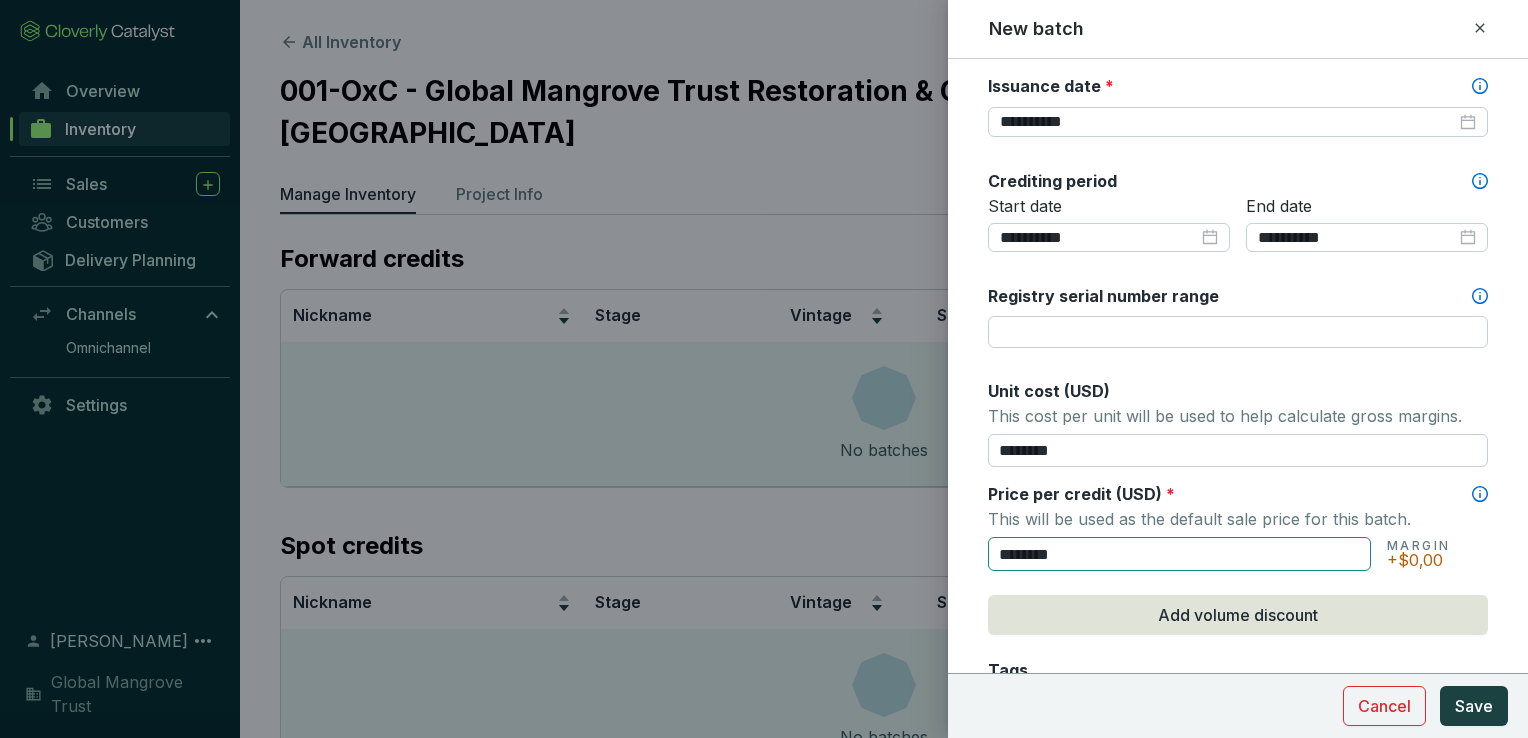 scroll, scrollTop: 700, scrollLeft: 0, axis: vertical 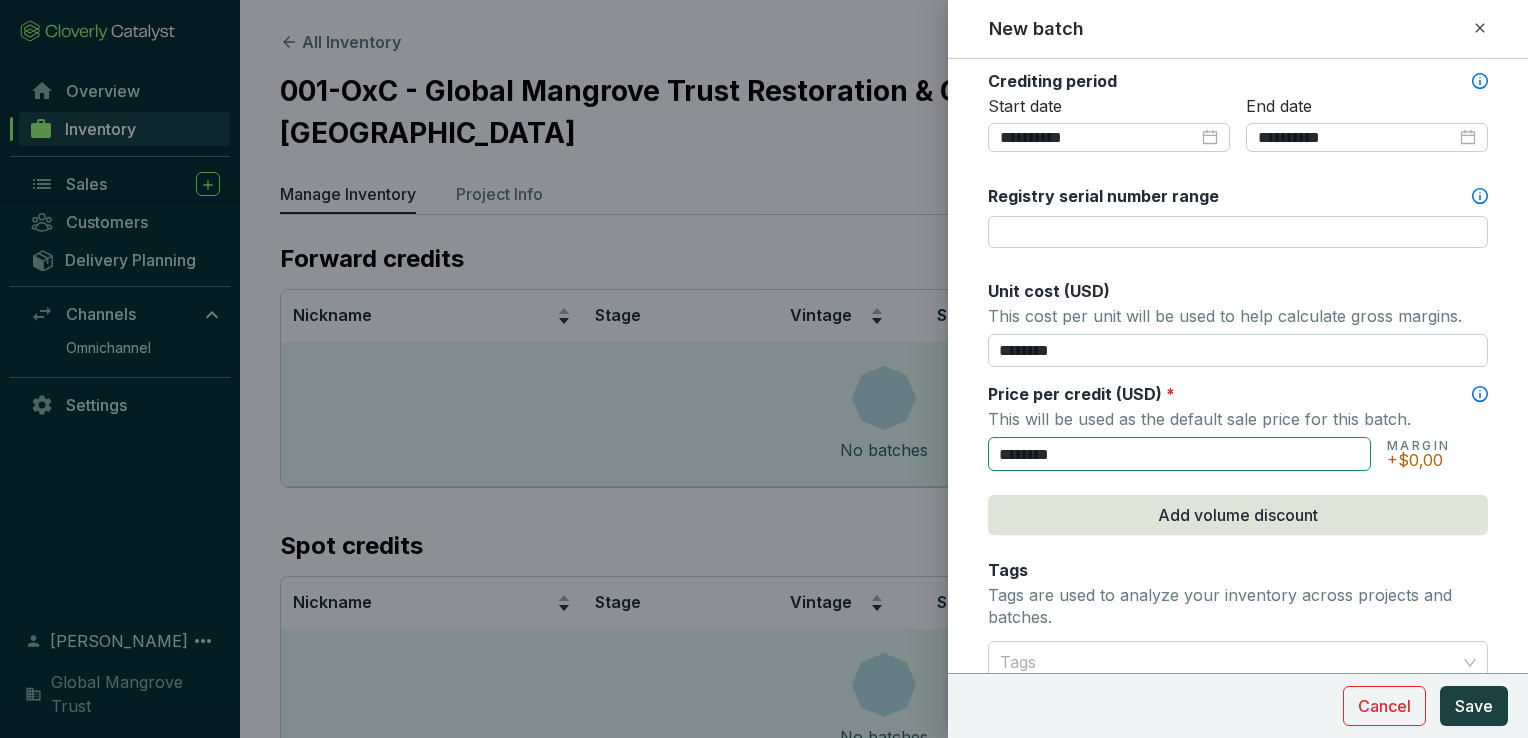 type on "********" 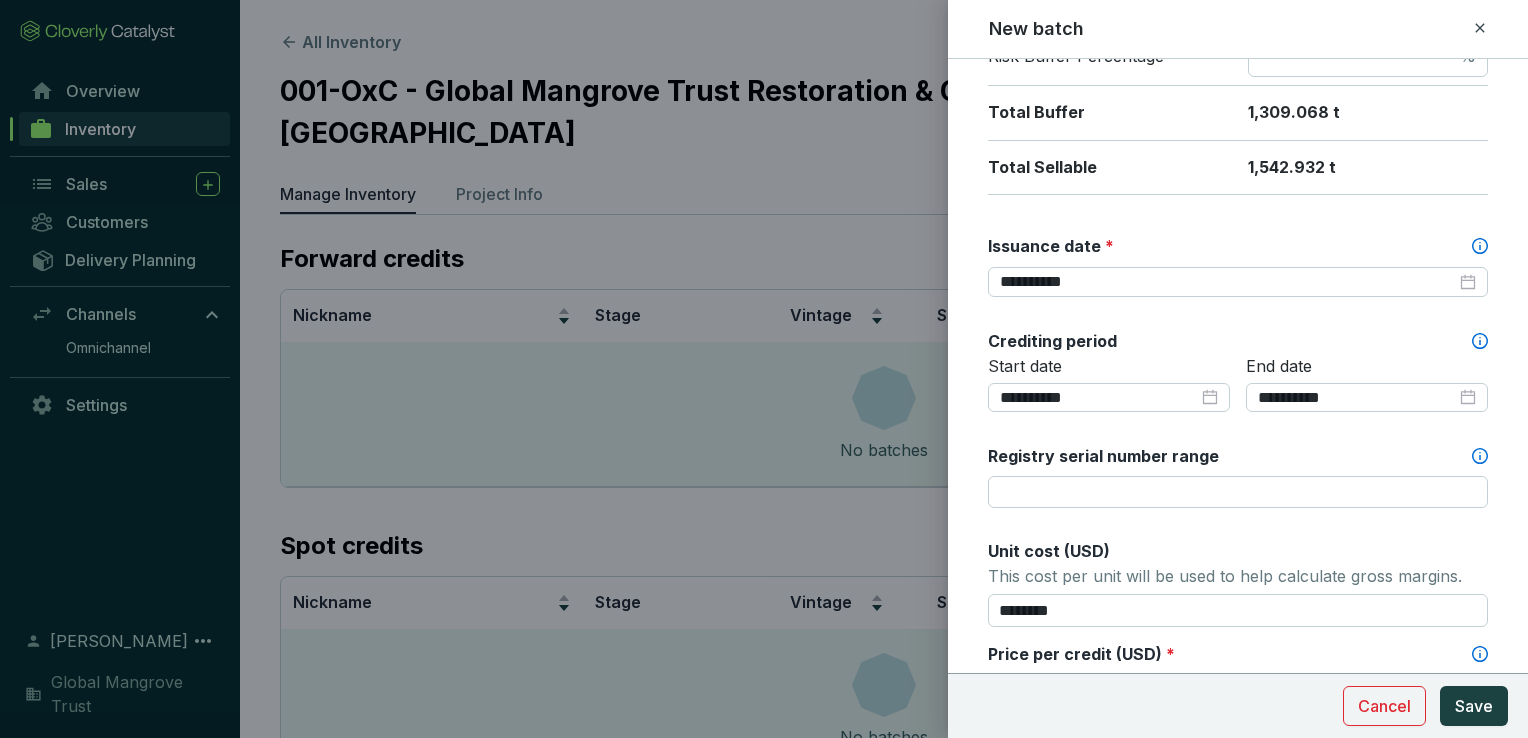scroll, scrollTop: 500, scrollLeft: 0, axis: vertical 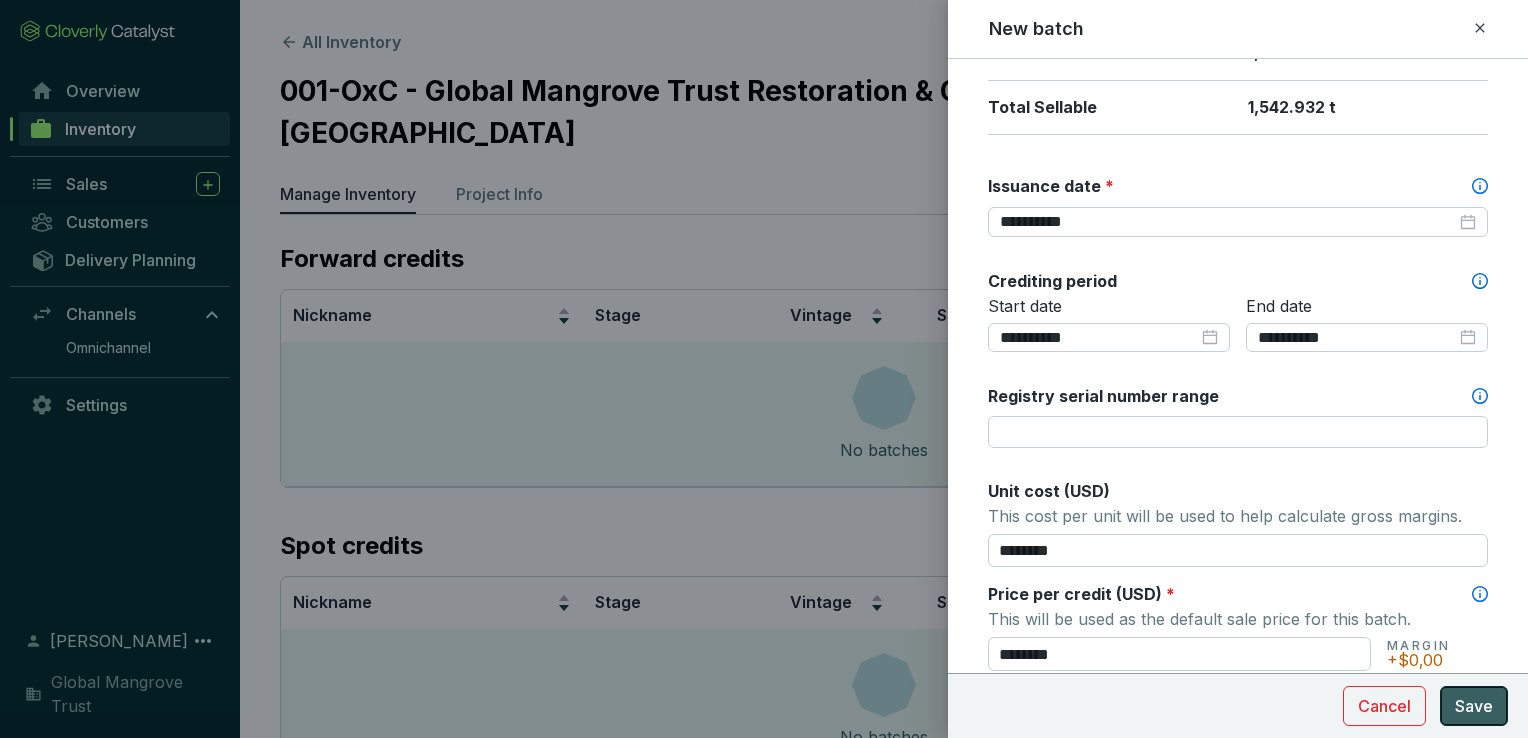 click on "Save" at bounding box center [1474, 706] 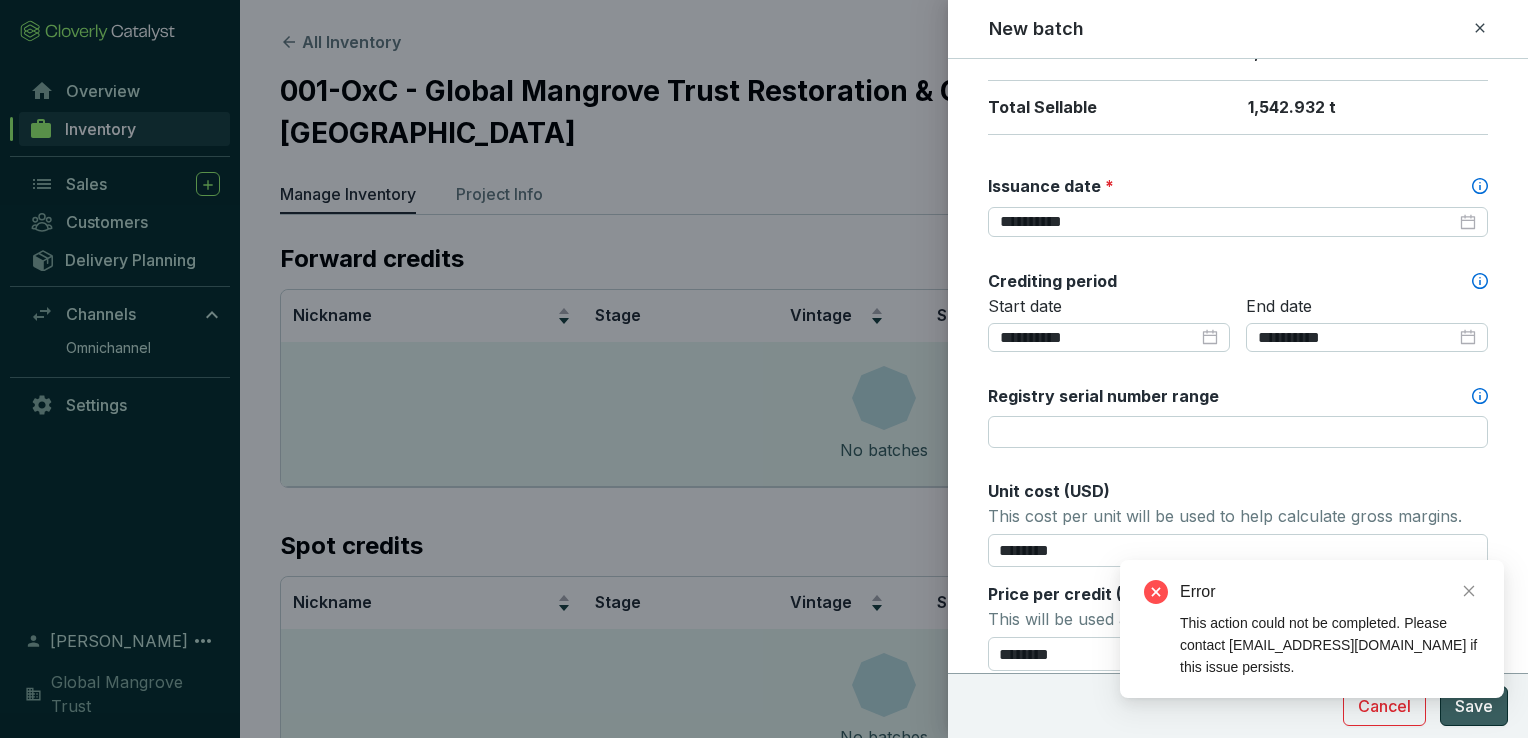 type 